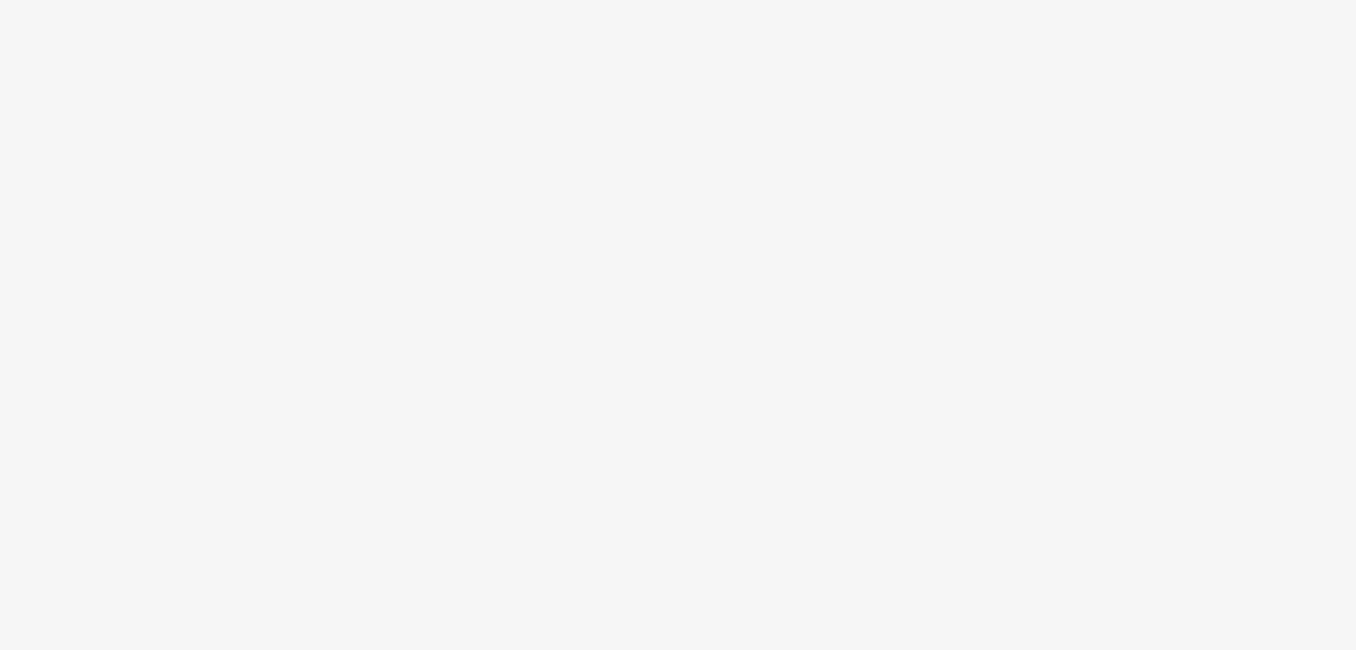 scroll, scrollTop: 0, scrollLeft: 0, axis: both 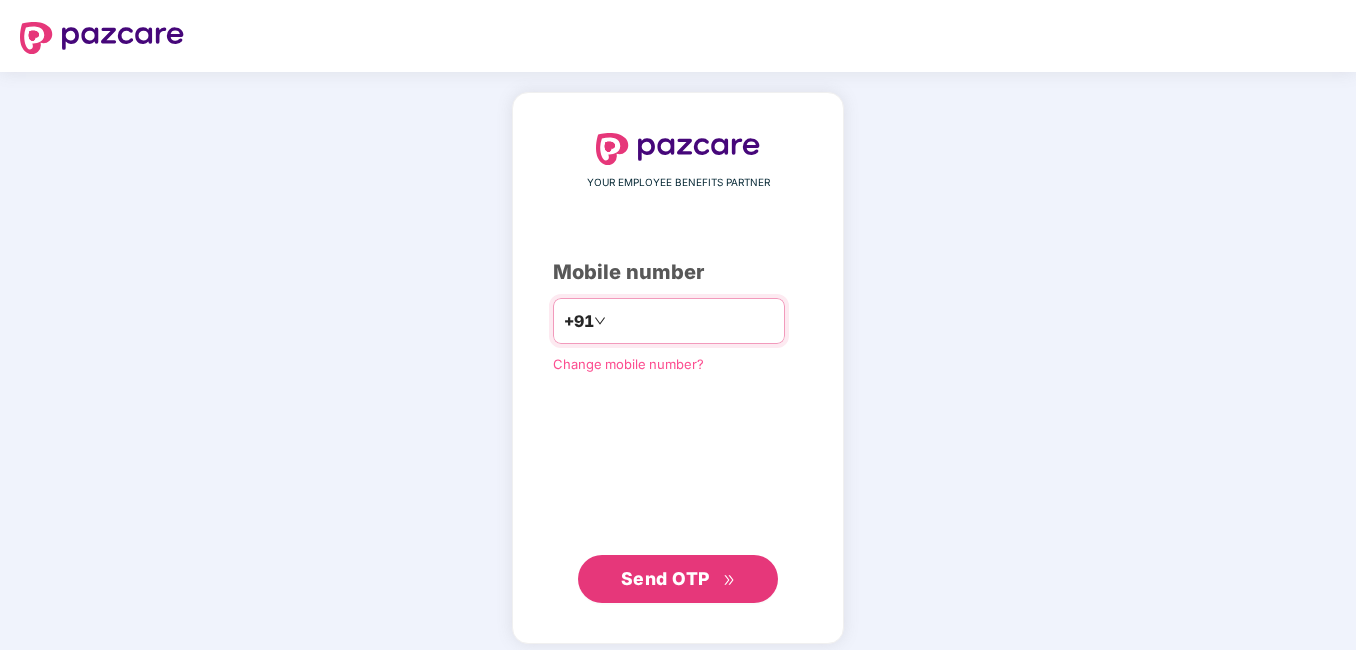 click at bounding box center [692, 321] 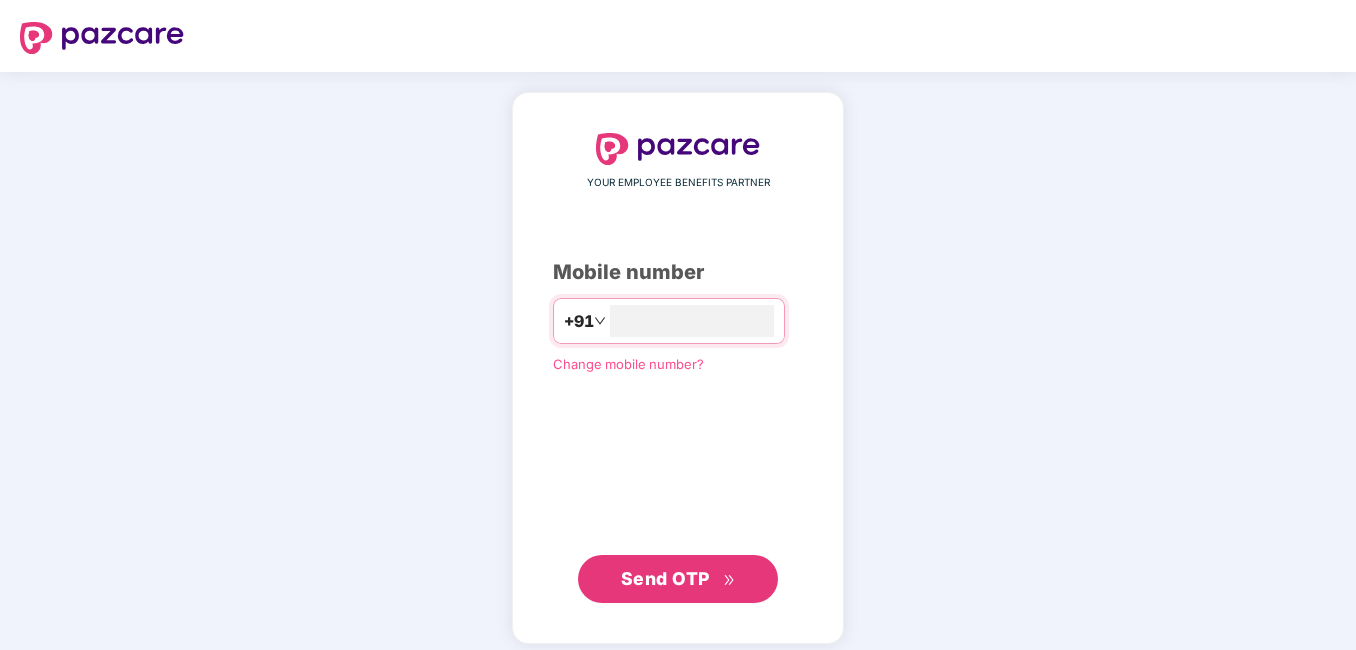 type on "**********" 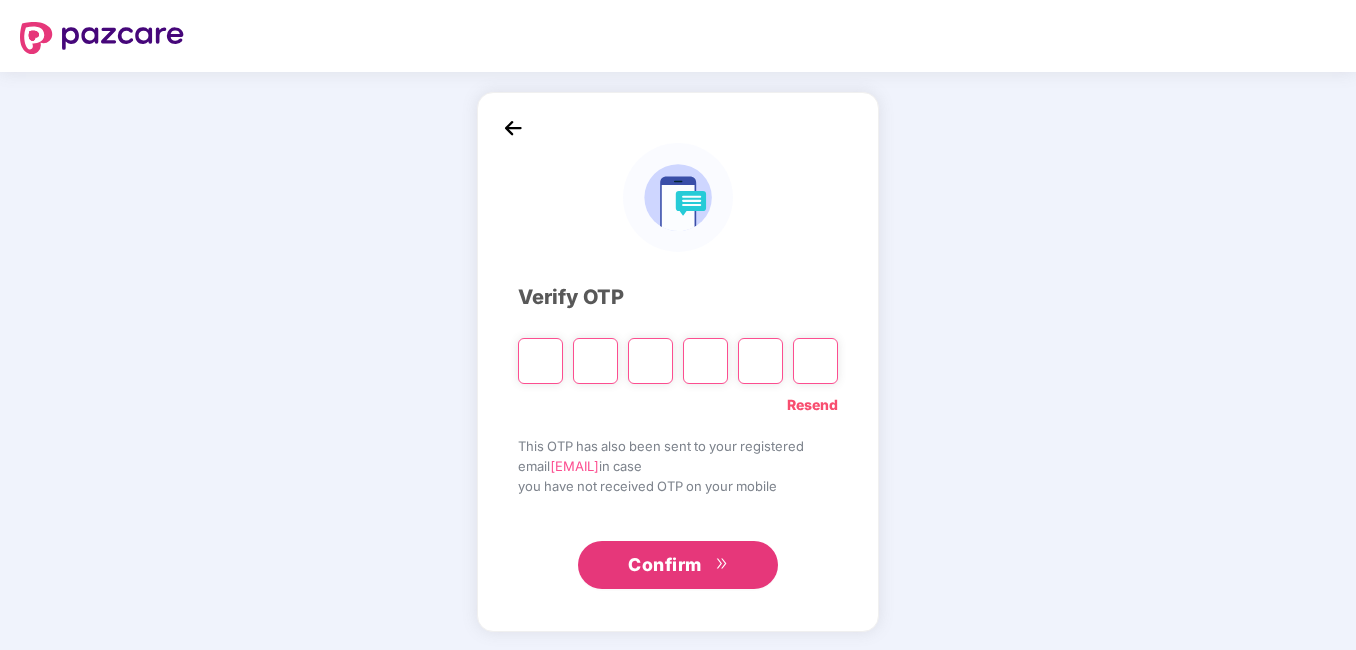 type on "*" 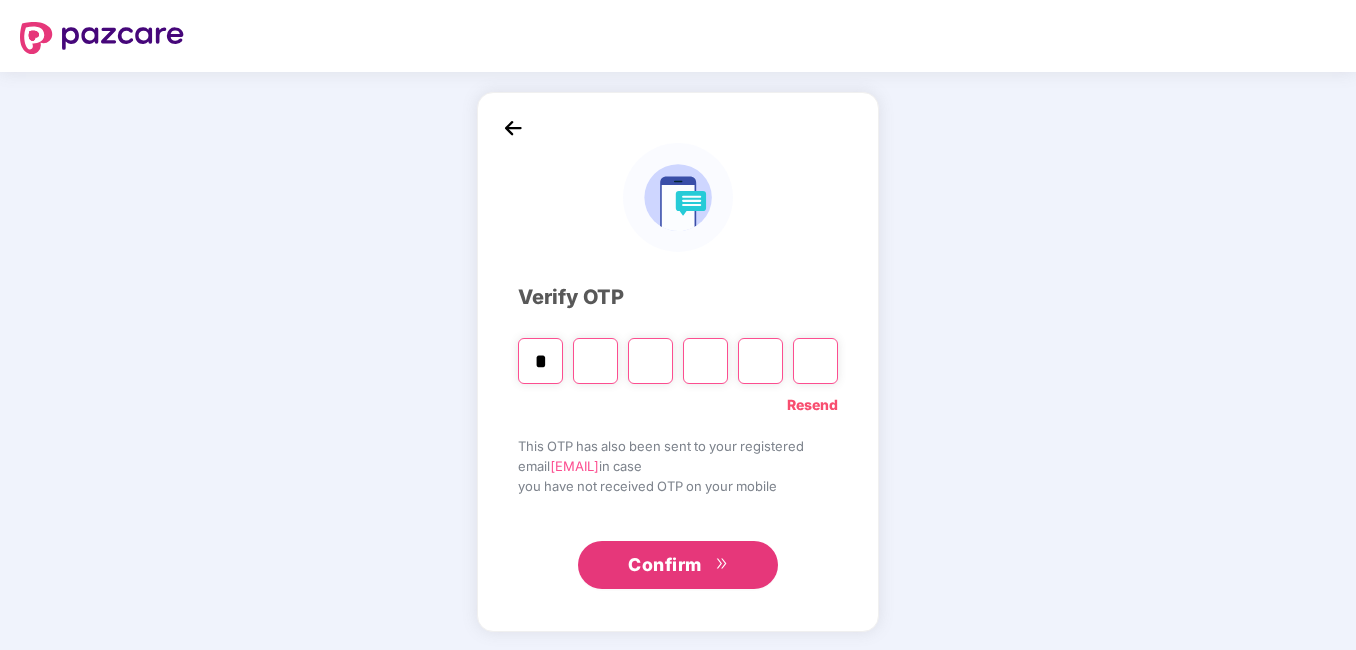 type on "*" 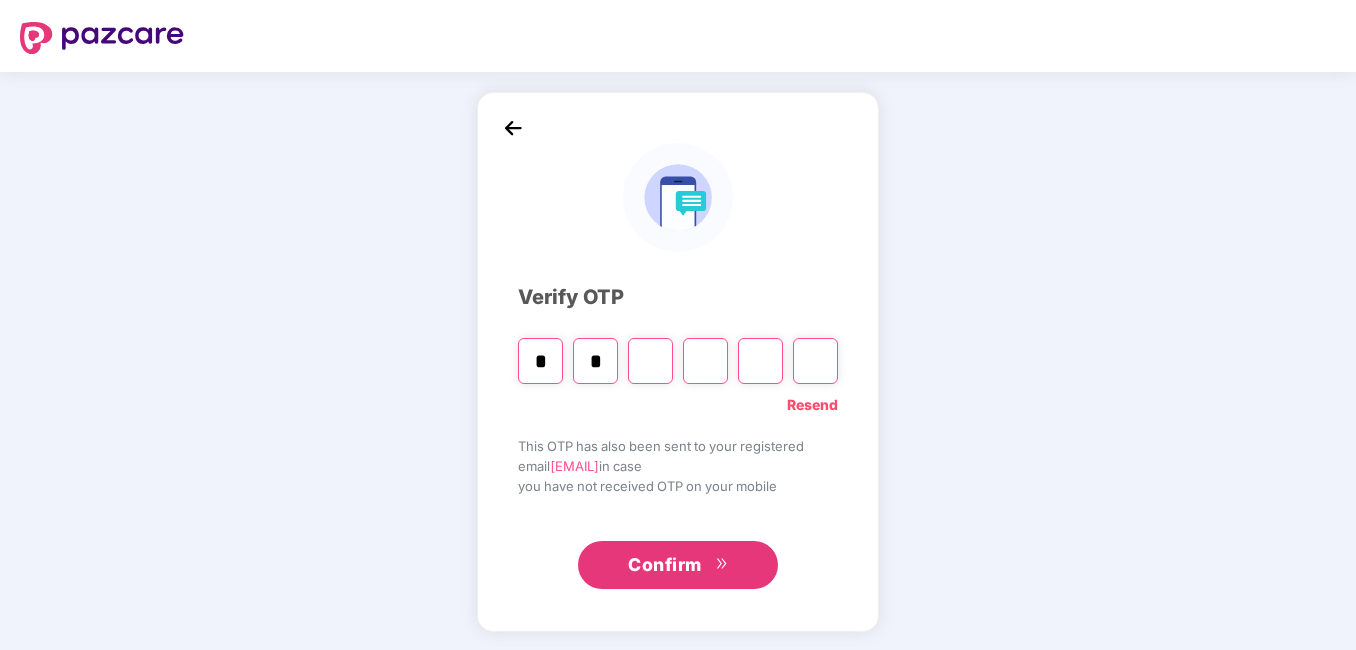 type on "*" 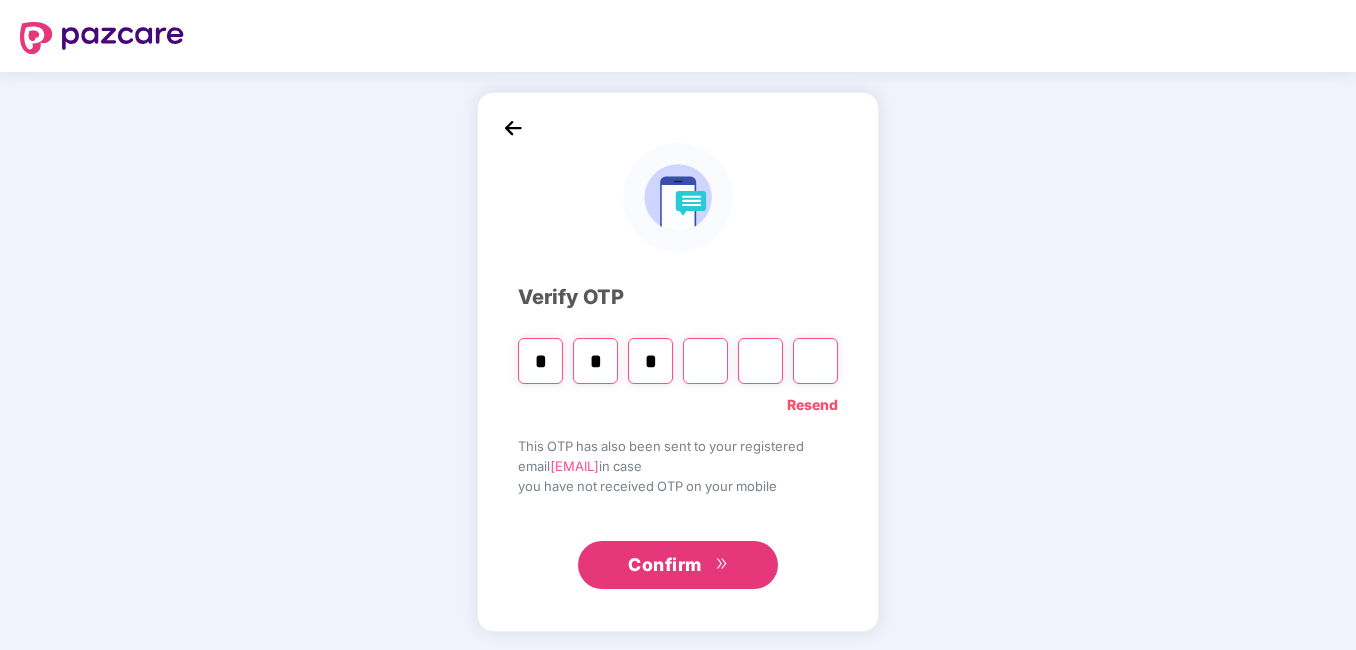 type on "*" 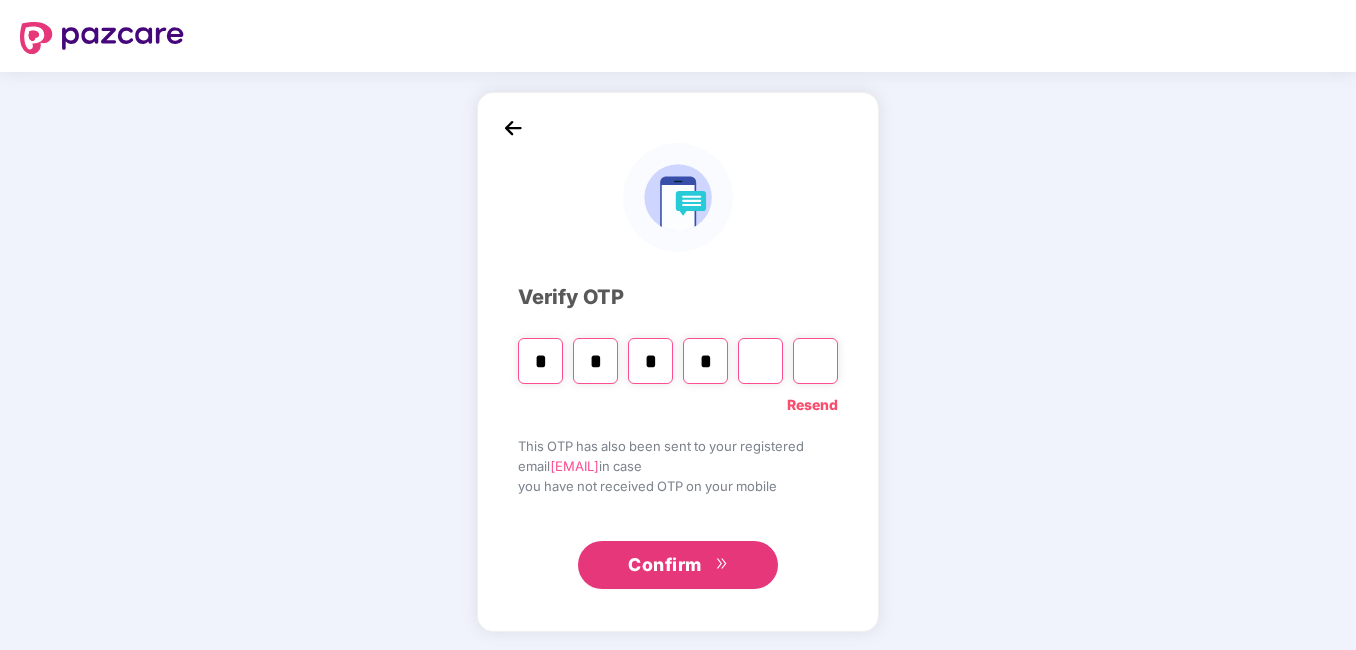 type on "*" 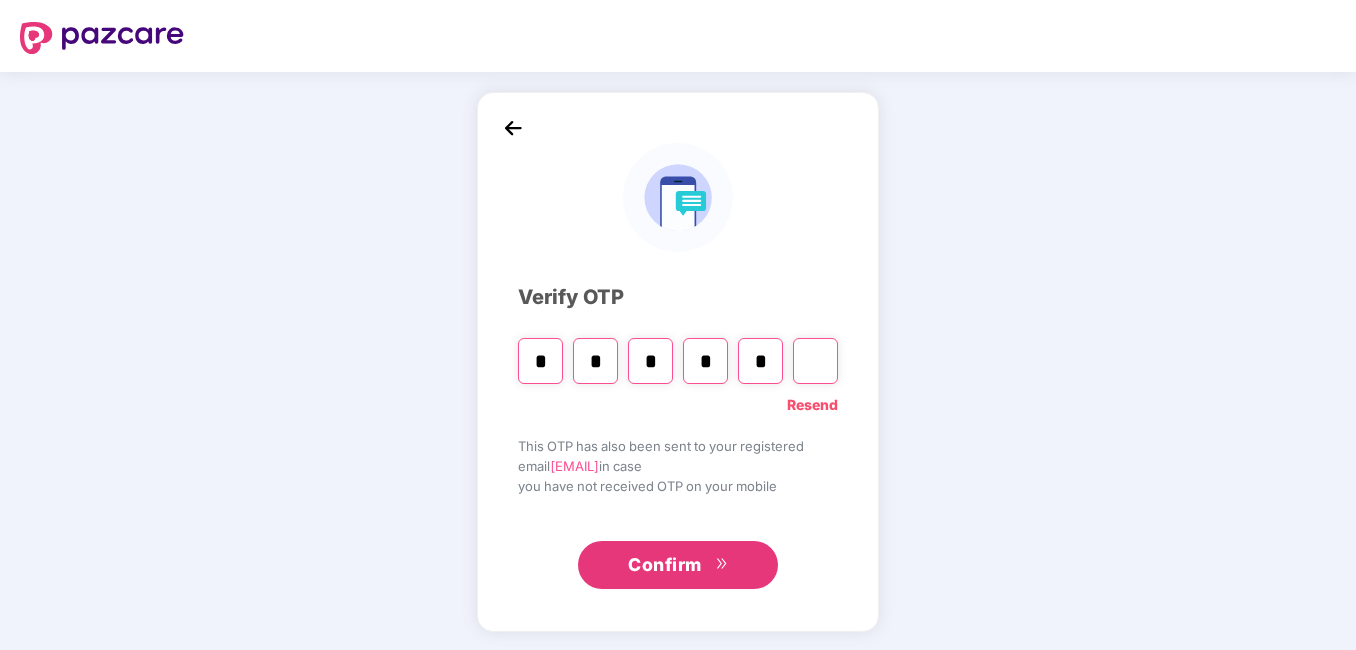 type on "*" 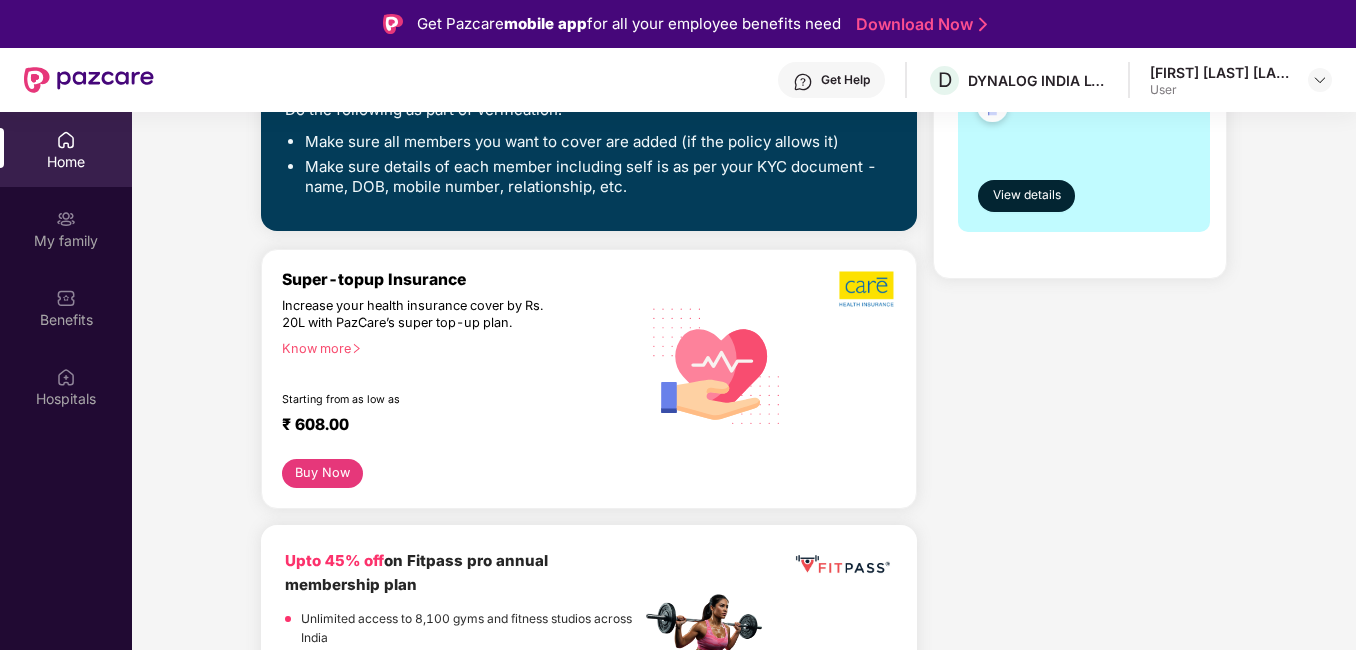 scroll, scrollTop: 0, scrollLeft: 0, axis: both 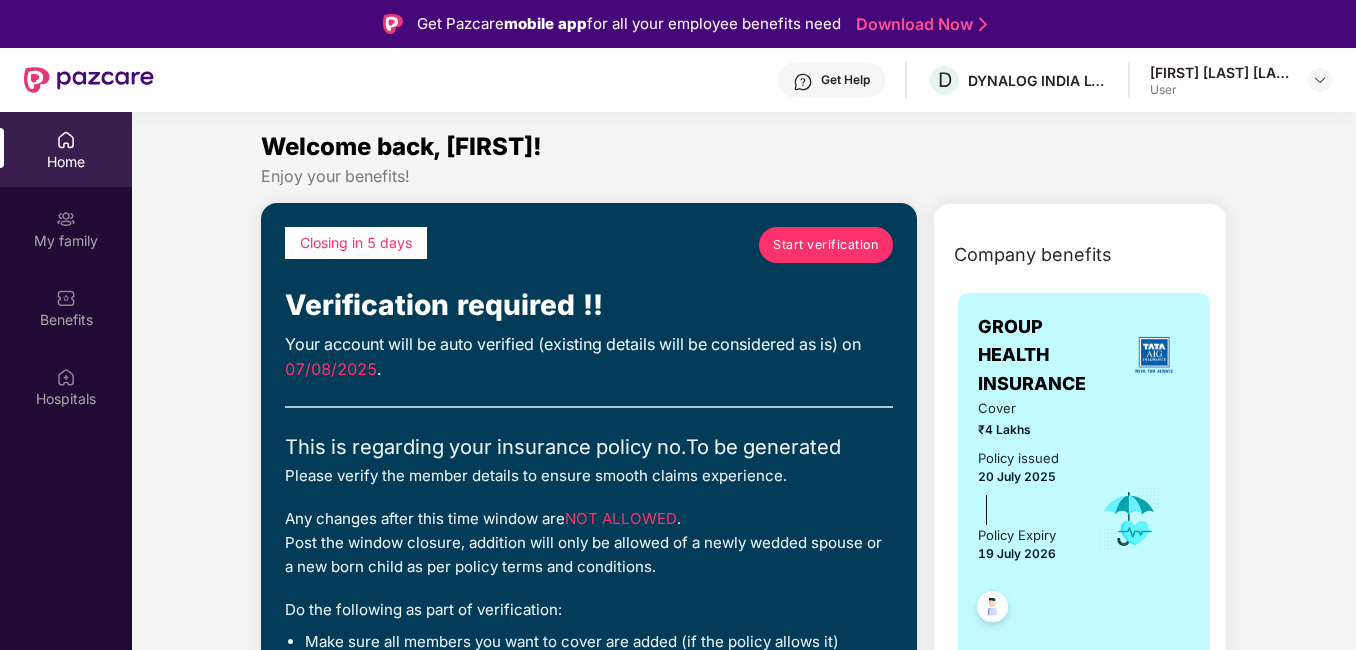 click on "Start verification" at bounding box center [826, 245] 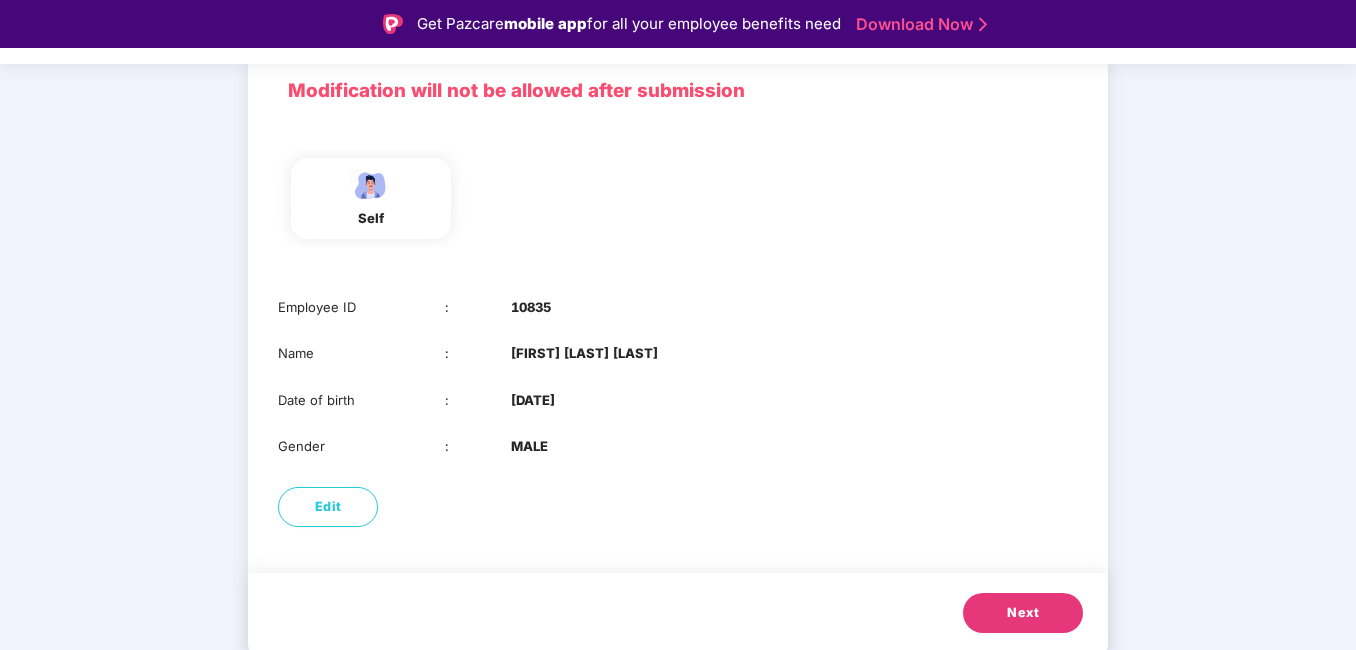 scroll, scrollTop: 141, scrollLeft: 0, axis: vertical 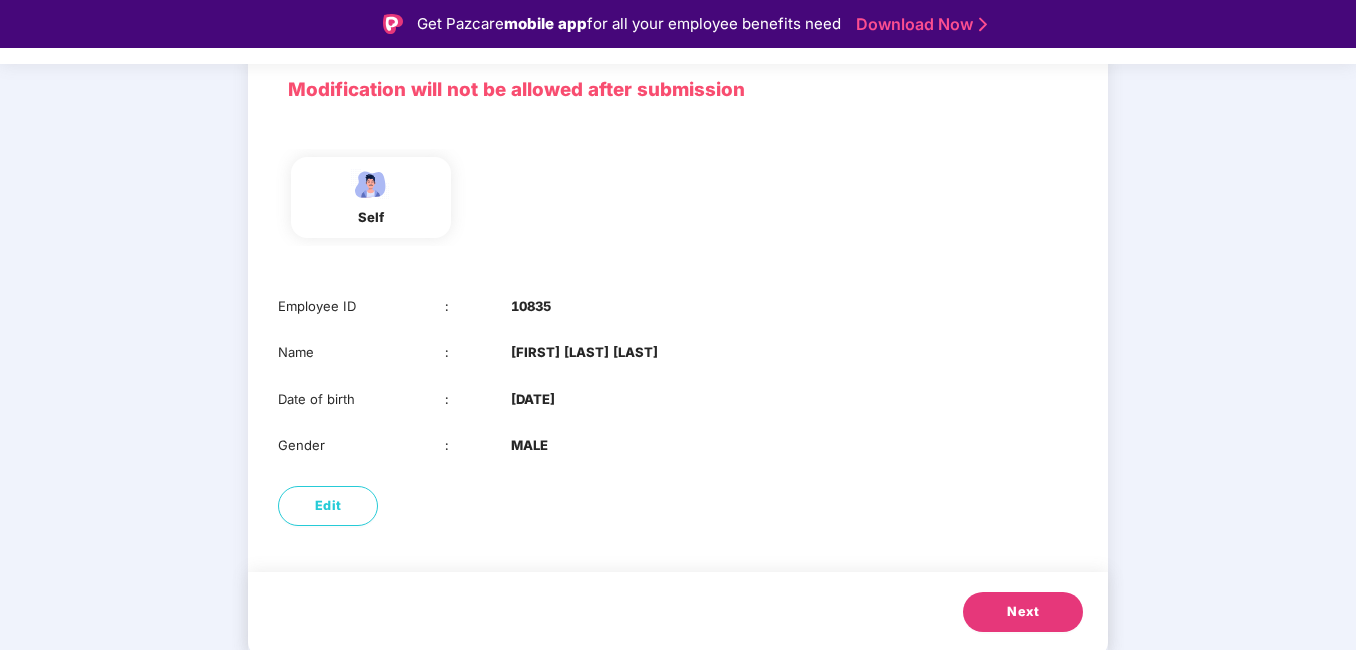 click on "Next" at bounding box center [1023, 612] 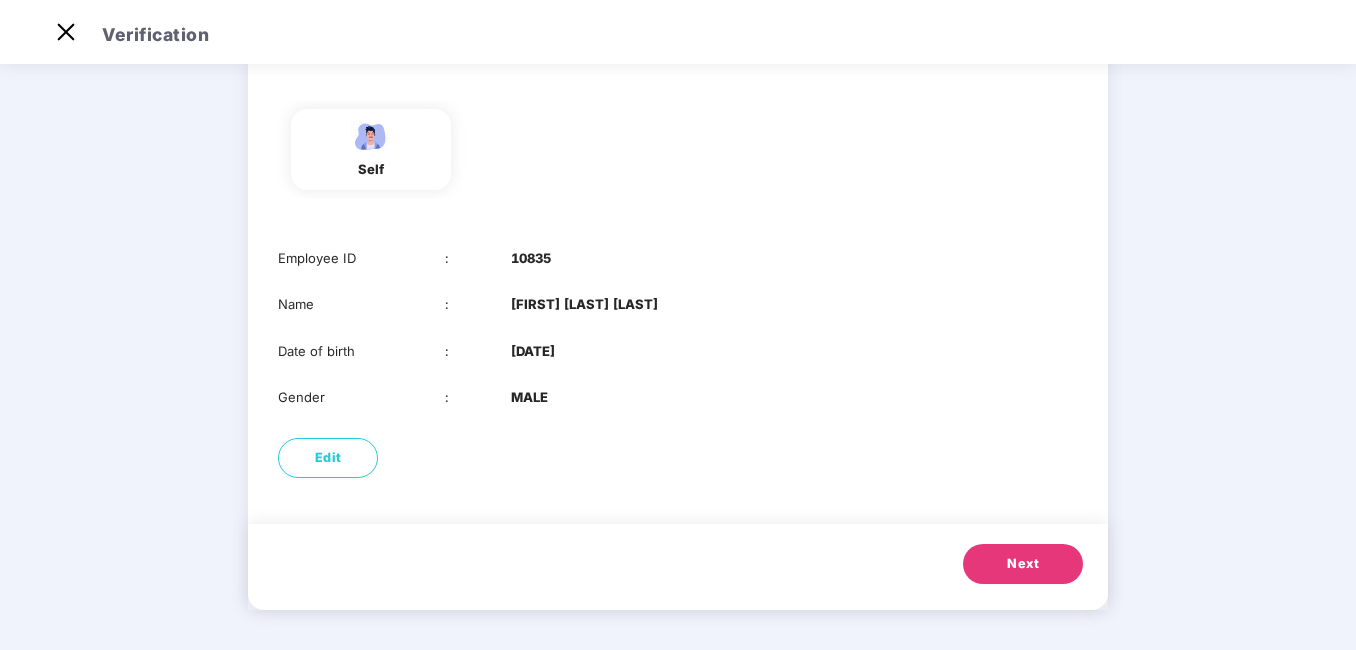 scroll, scrollTop: 0, scrollLeft: 0, axis: both 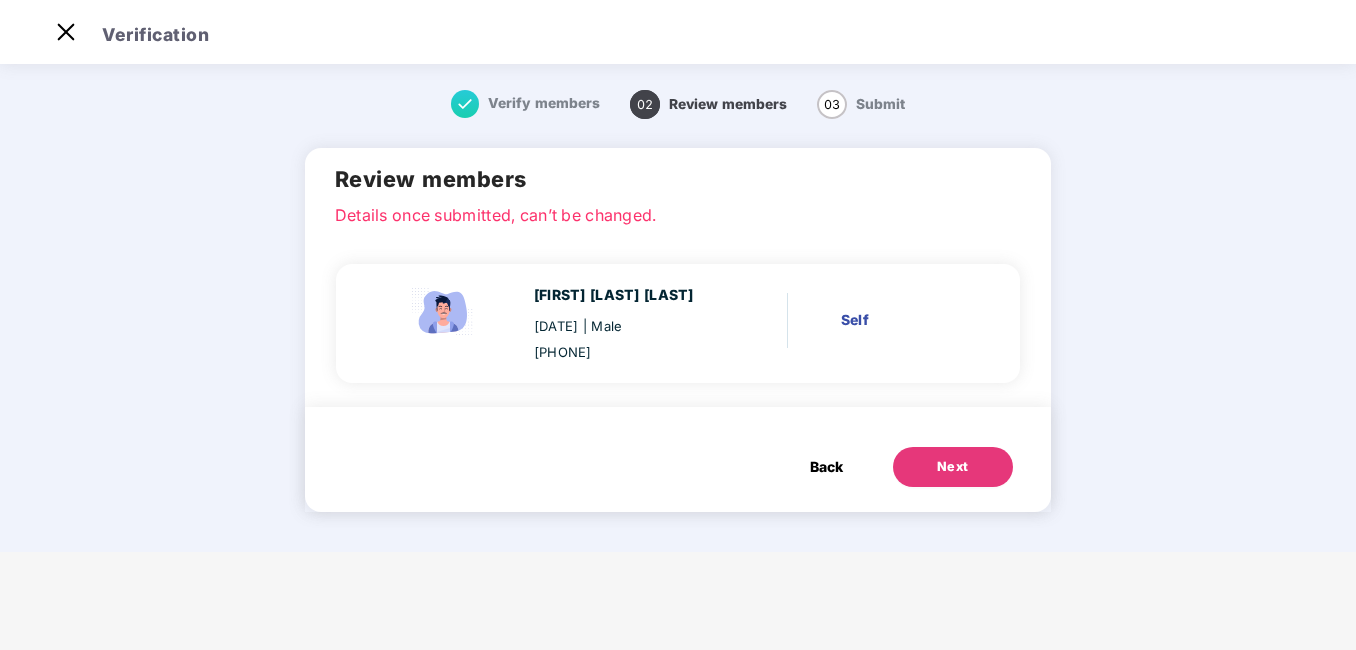 click on "Next" at bounding box center [953, 467] 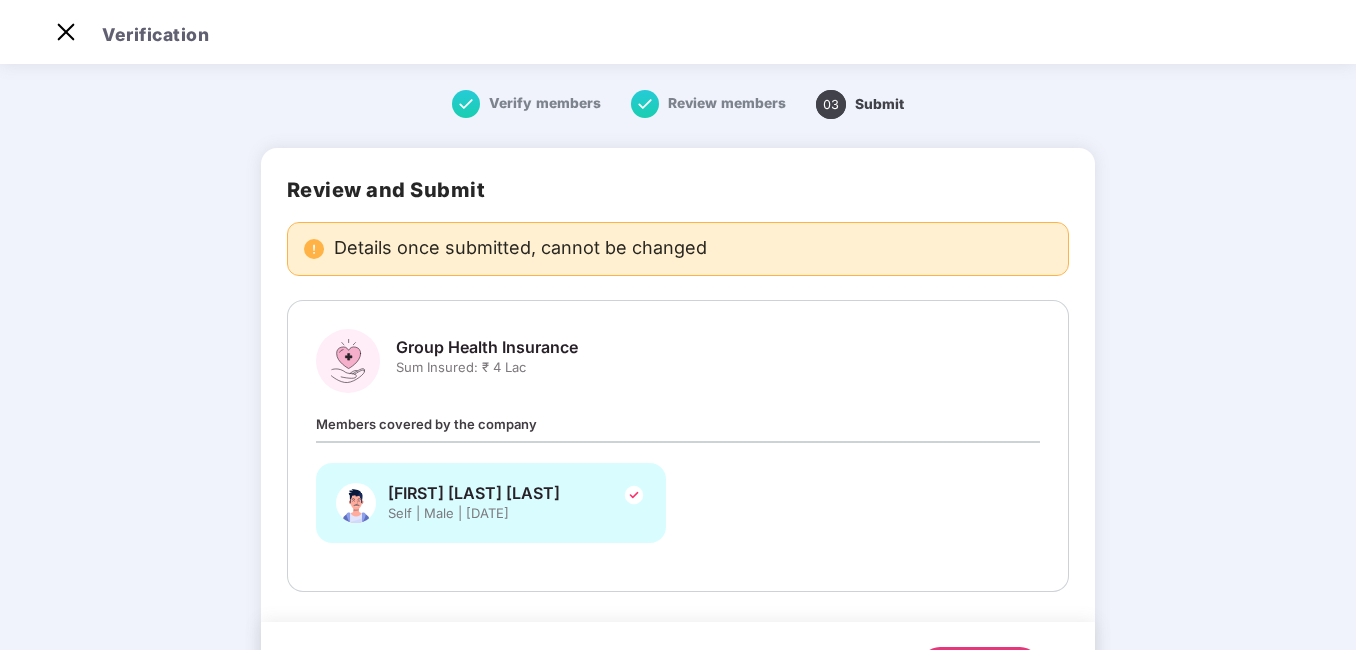 scroll, scrollTop: 0, scrollLeft: 0, axis: both 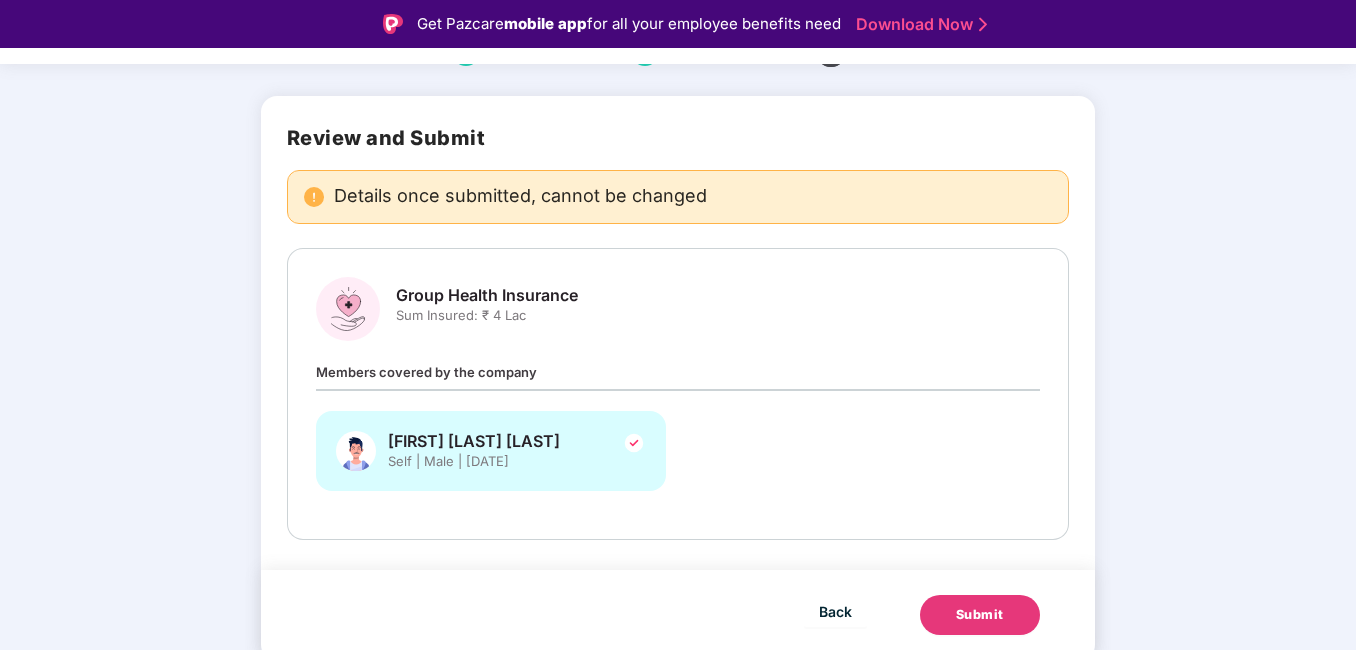 click on "Members covered by the company" at bounding box center (426, 372) 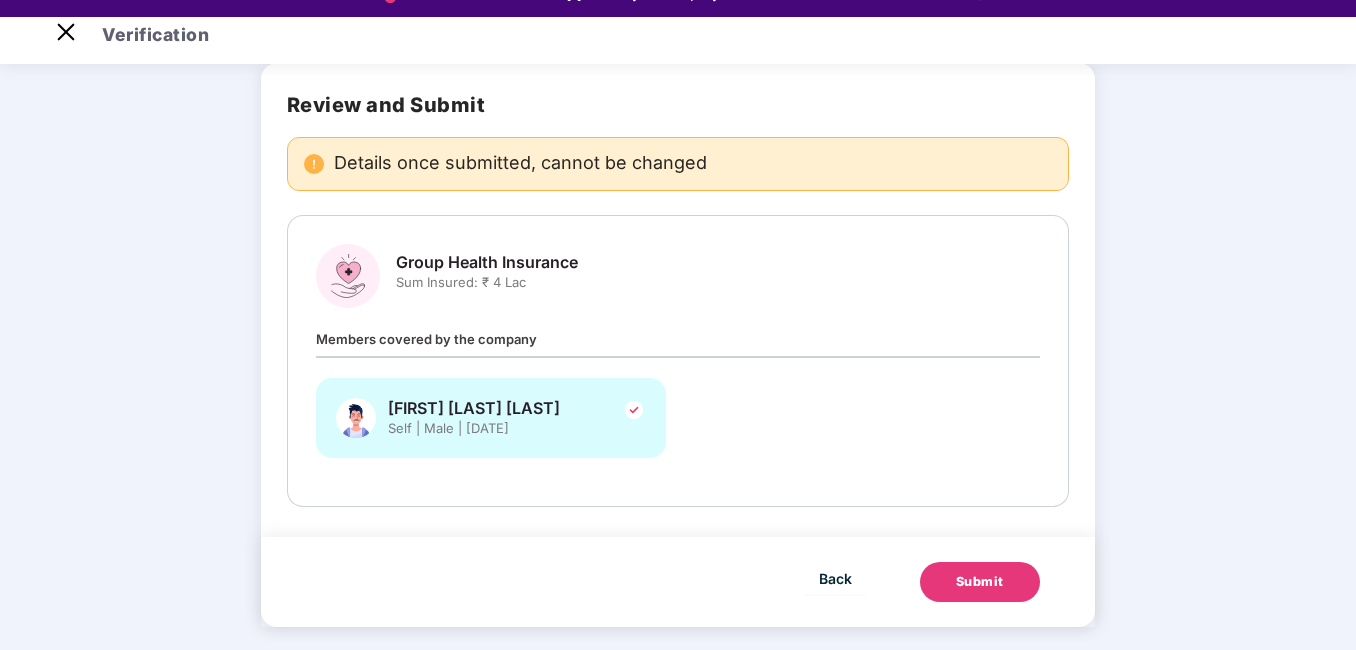 scroll, scrollTop: 48, scrollLeft: 0, axis: vertical 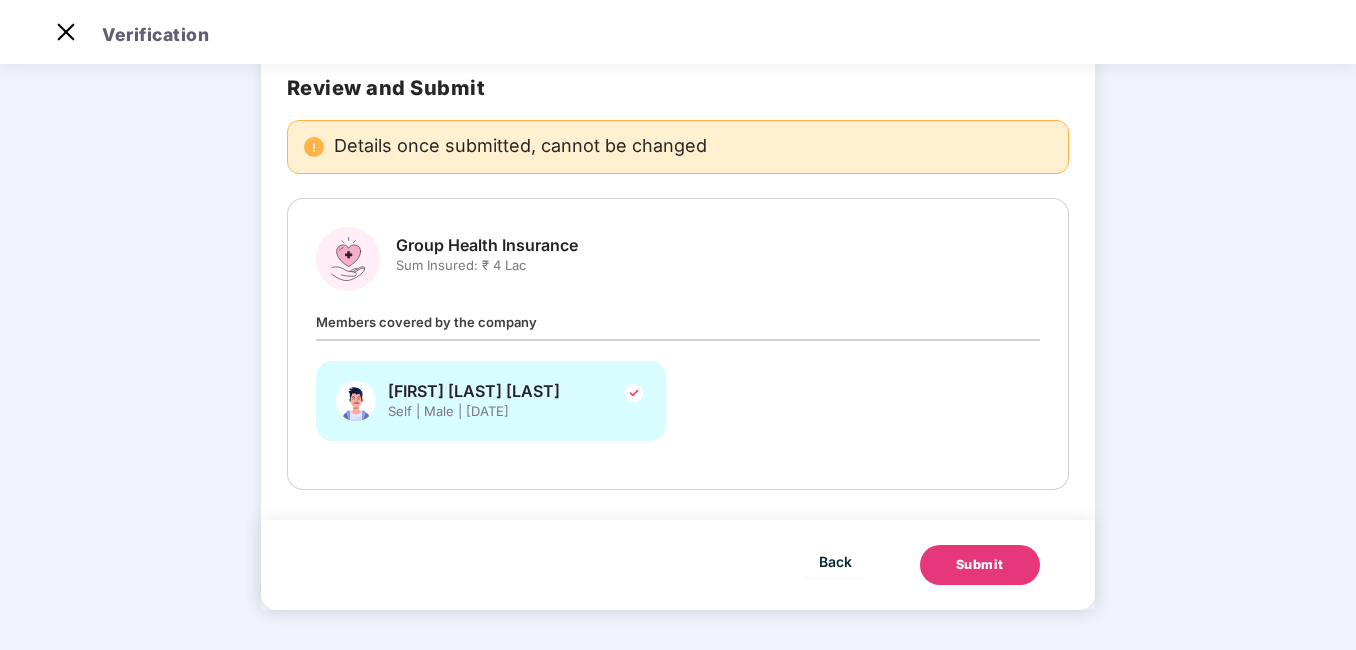 click on "Sum Insured: ₹ 4 Lac" at bounding box center (487, 265) 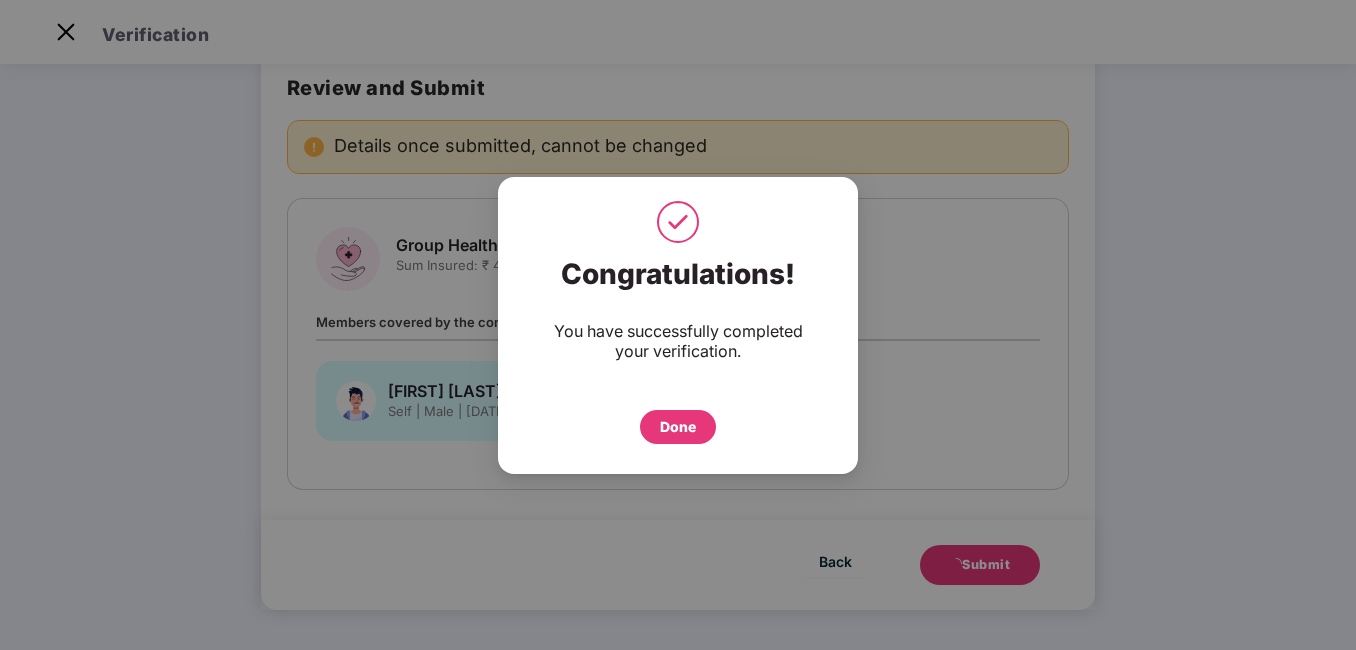 click on "Done" at bounding box center (678, 427) 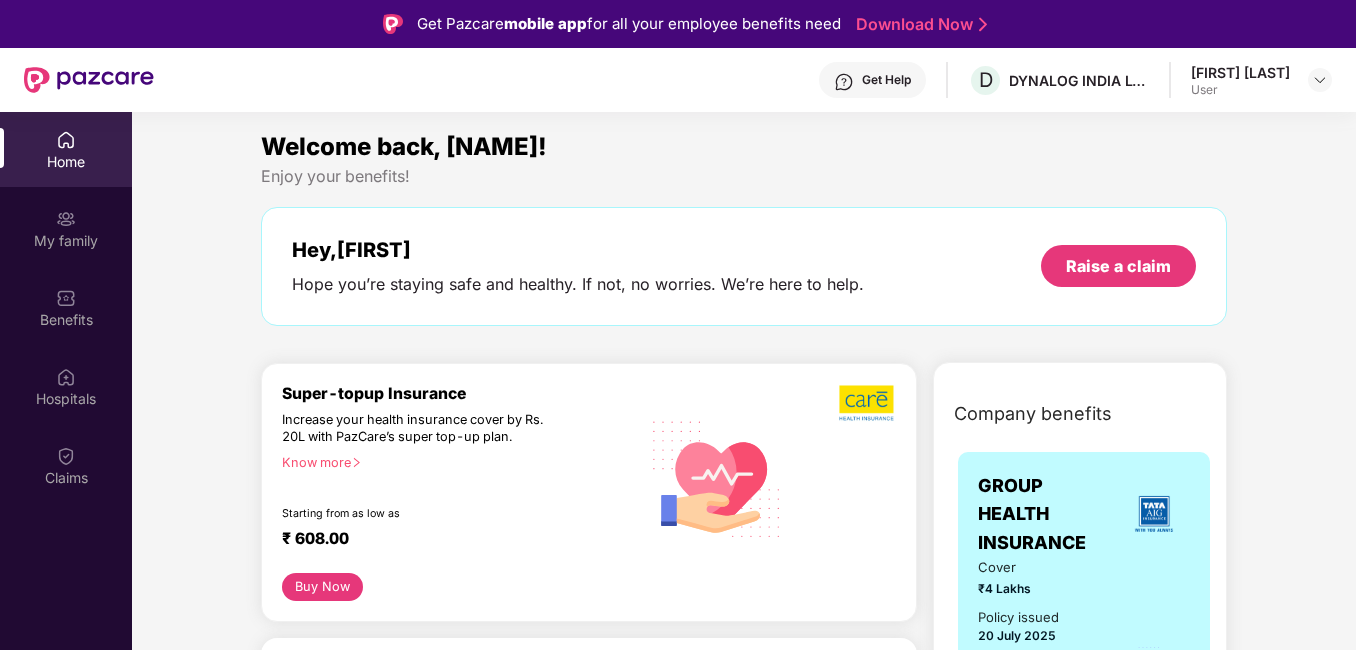 scroll, scrollTop: 0, scrollLeft: 0, axis: both 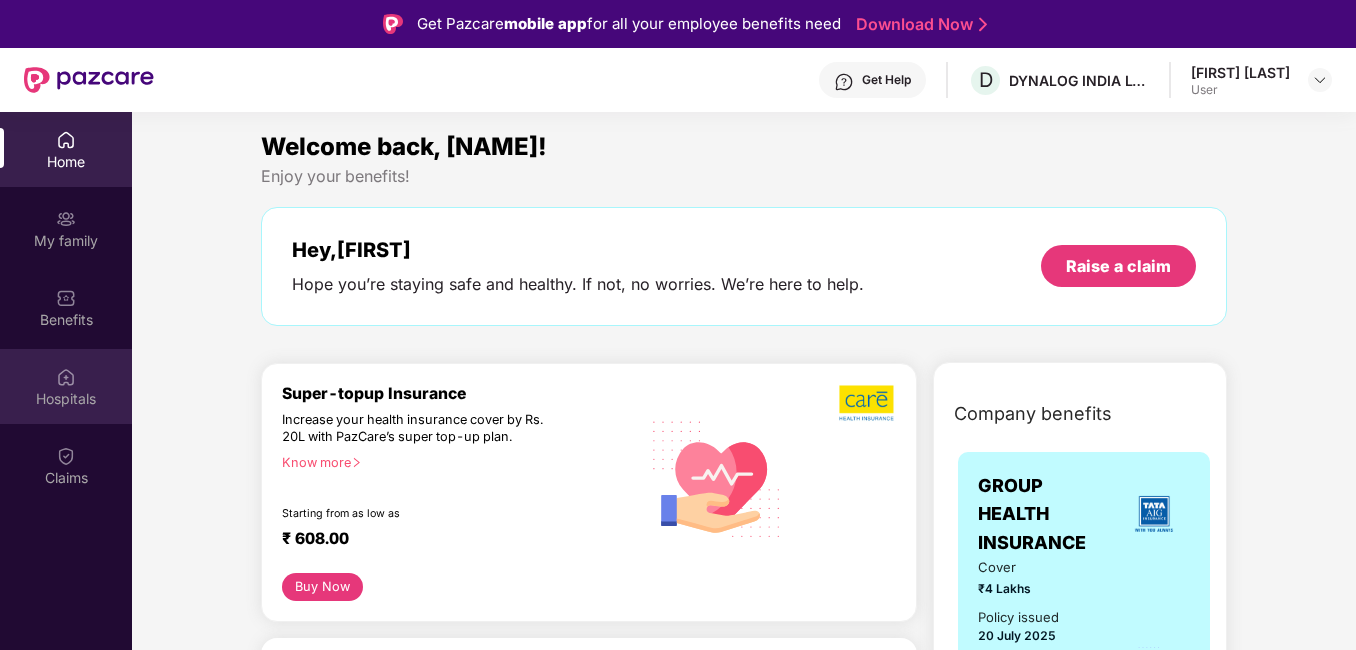 click on "Hospitals" at bounding box center [66, 386] 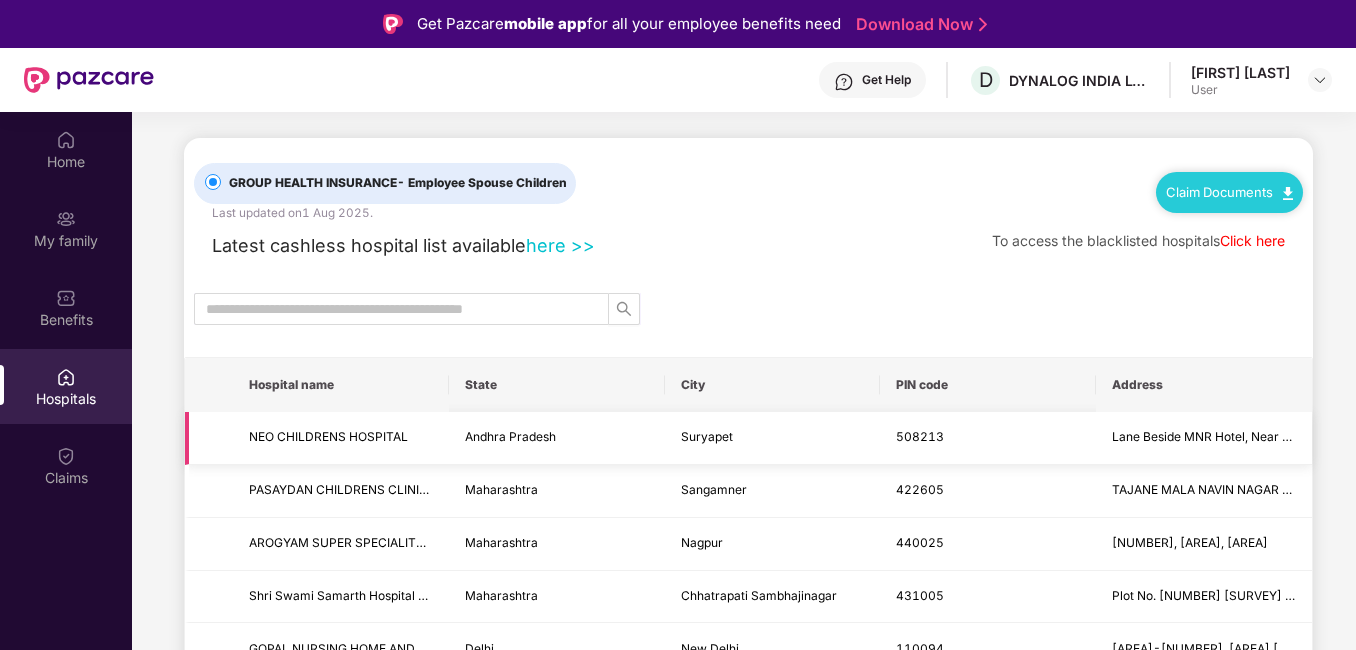 scroll, scrollTop: 0, scrollLeft: 0, axis: both 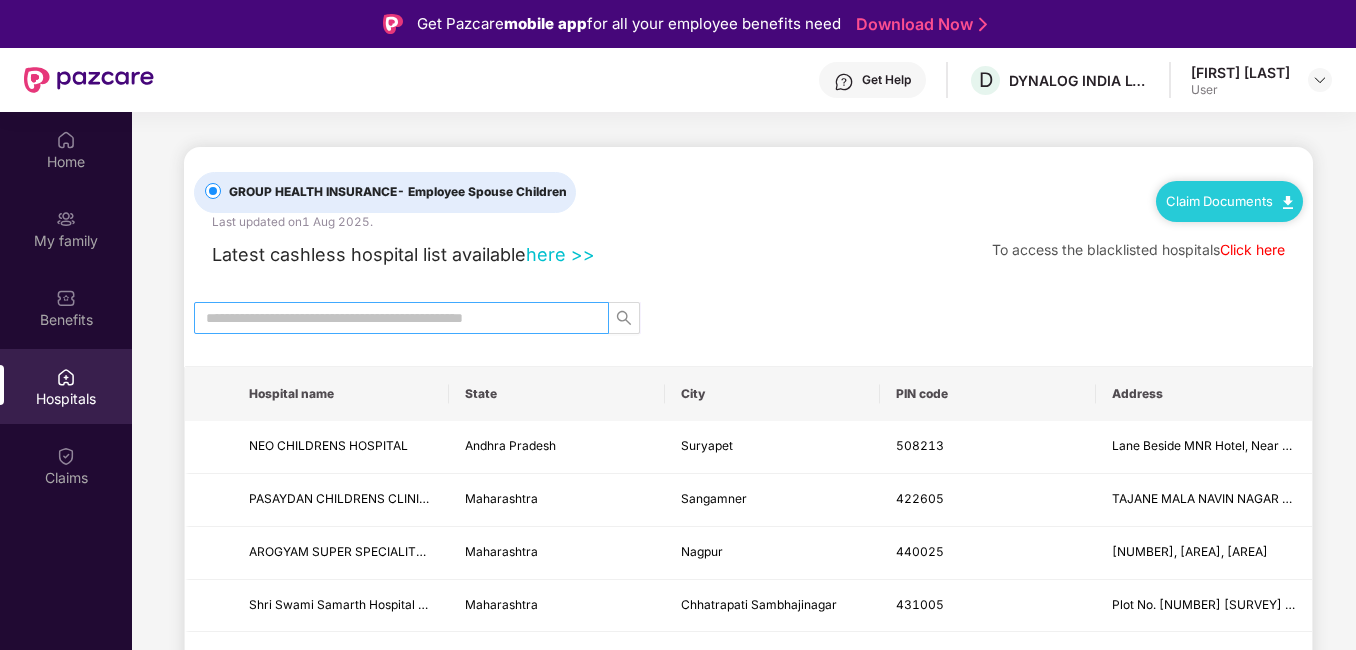 click at bounding box center (393, 318) 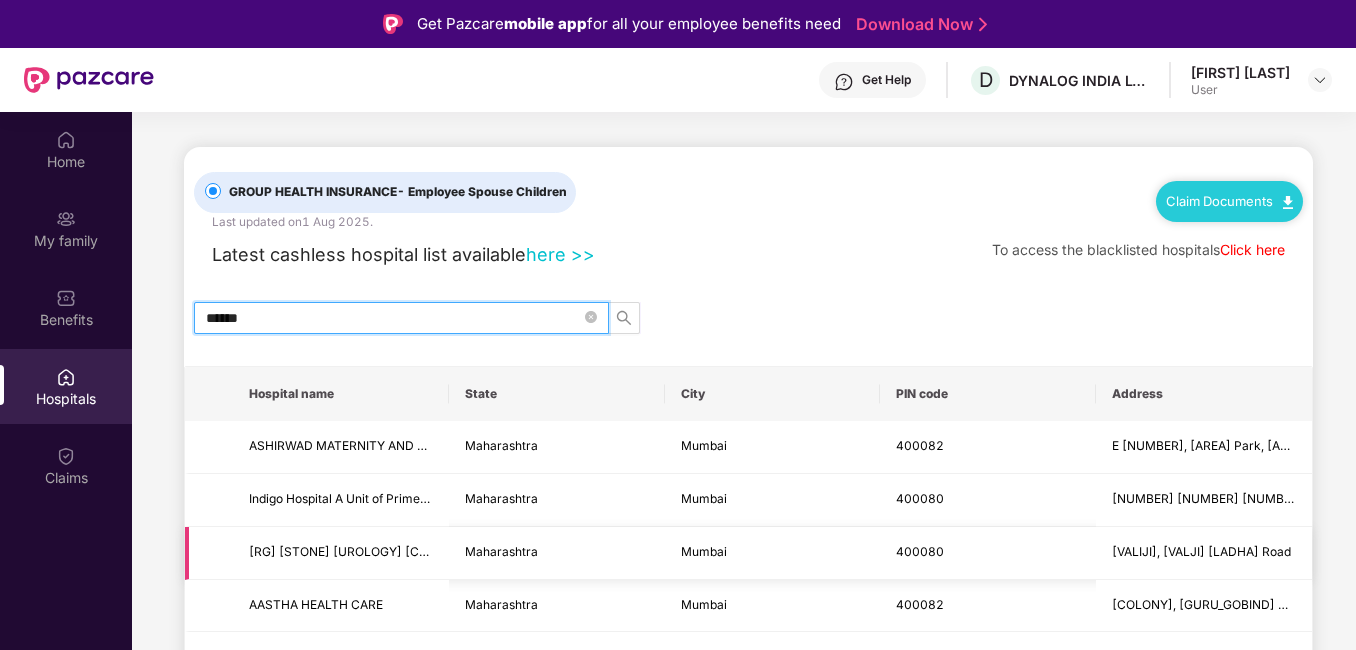 scroll, scrollTop: 50, scrollLeft: 0, axis: vertical 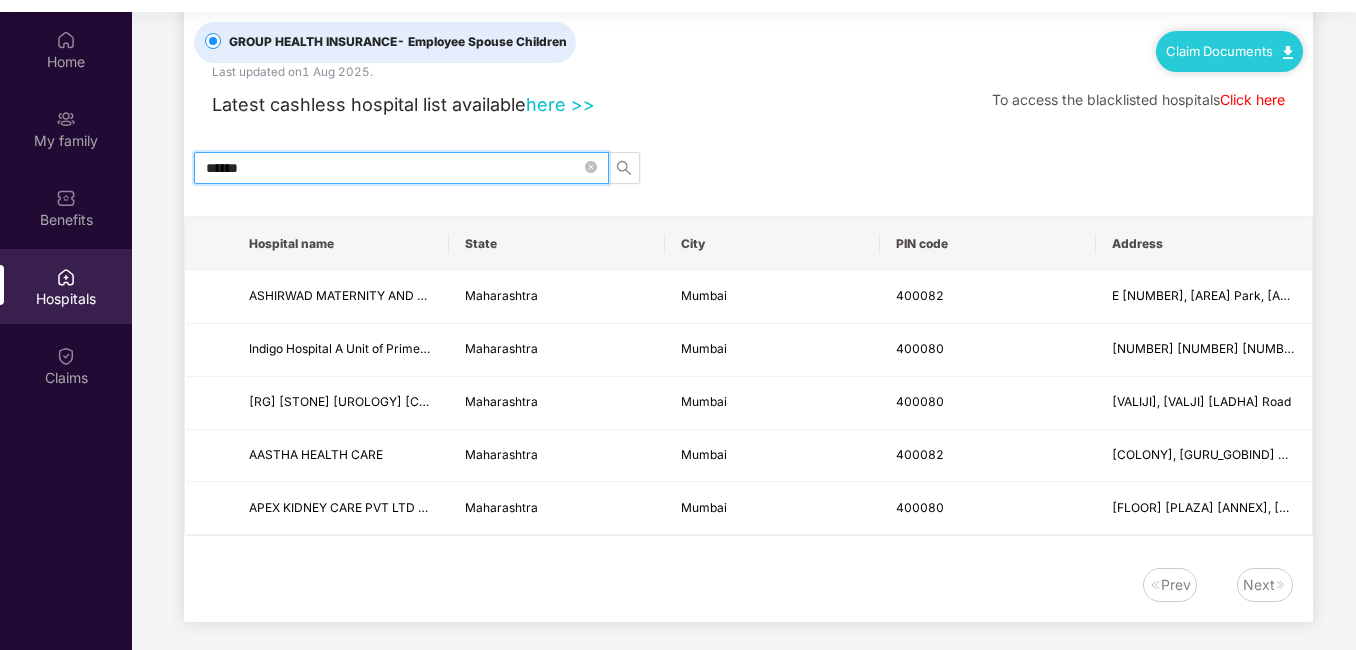 type on "******" 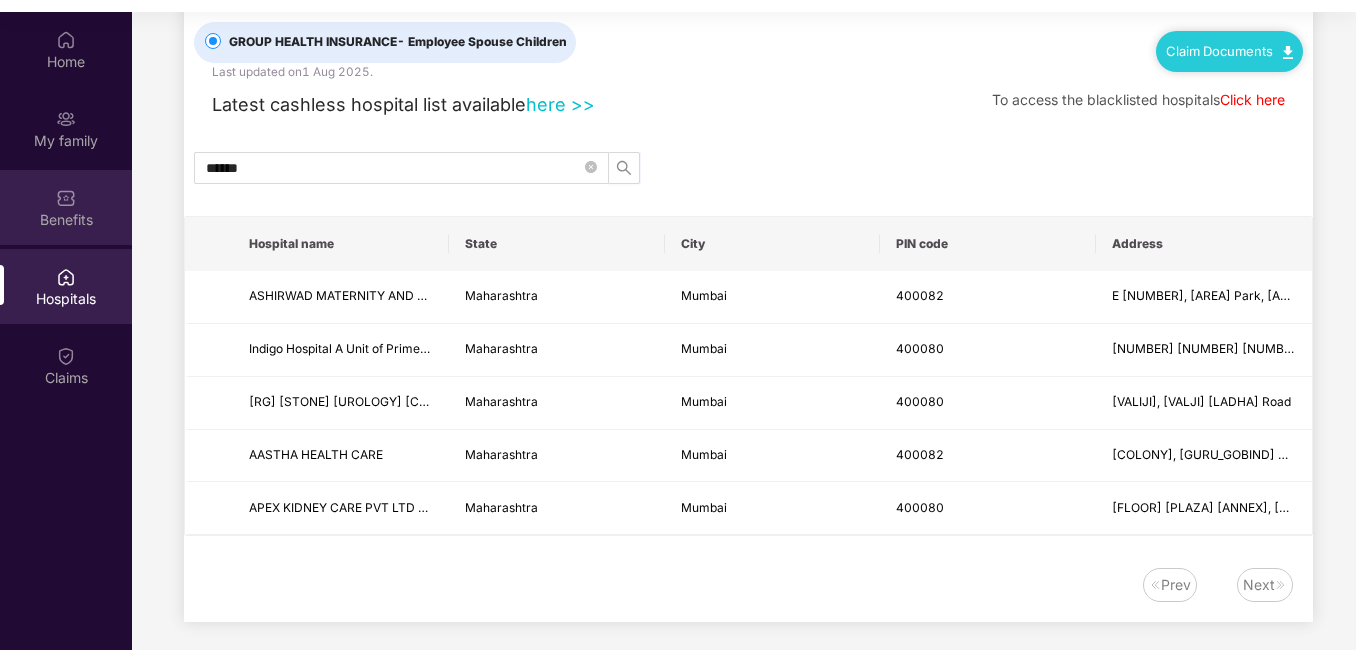 click on "Benefits" at bounding box center (66, 220) 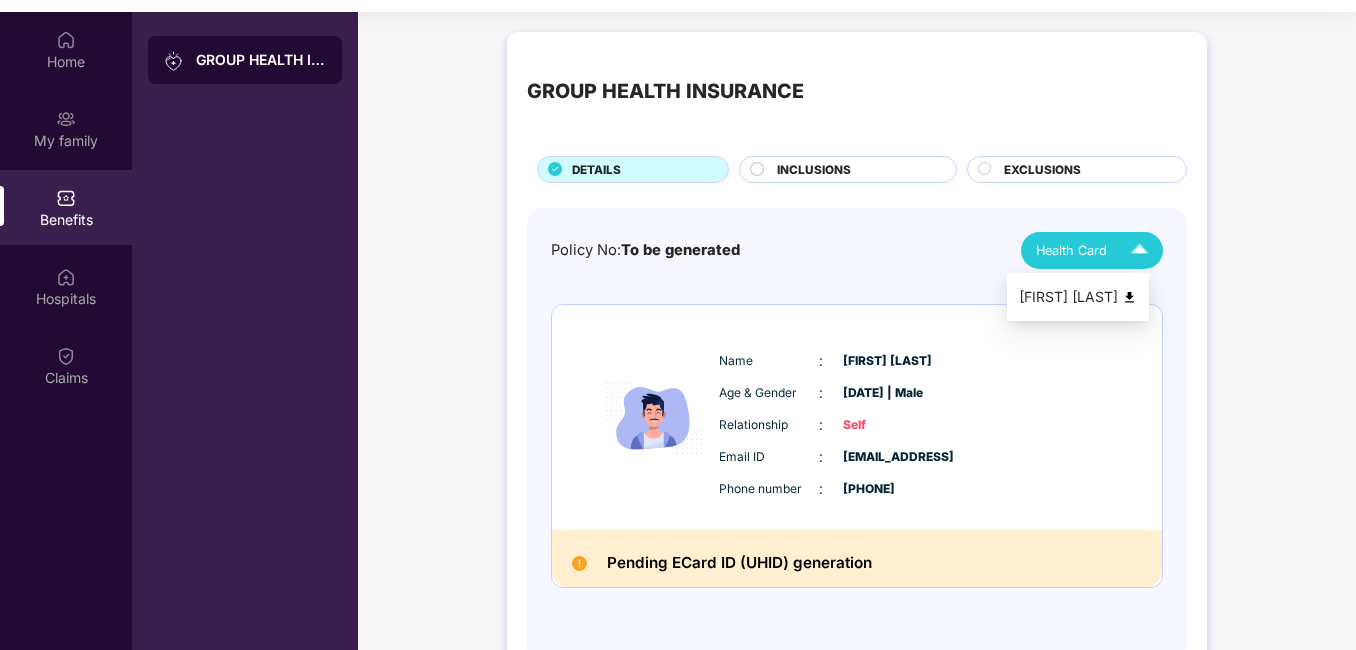 click at bounding box center (1129, 297) 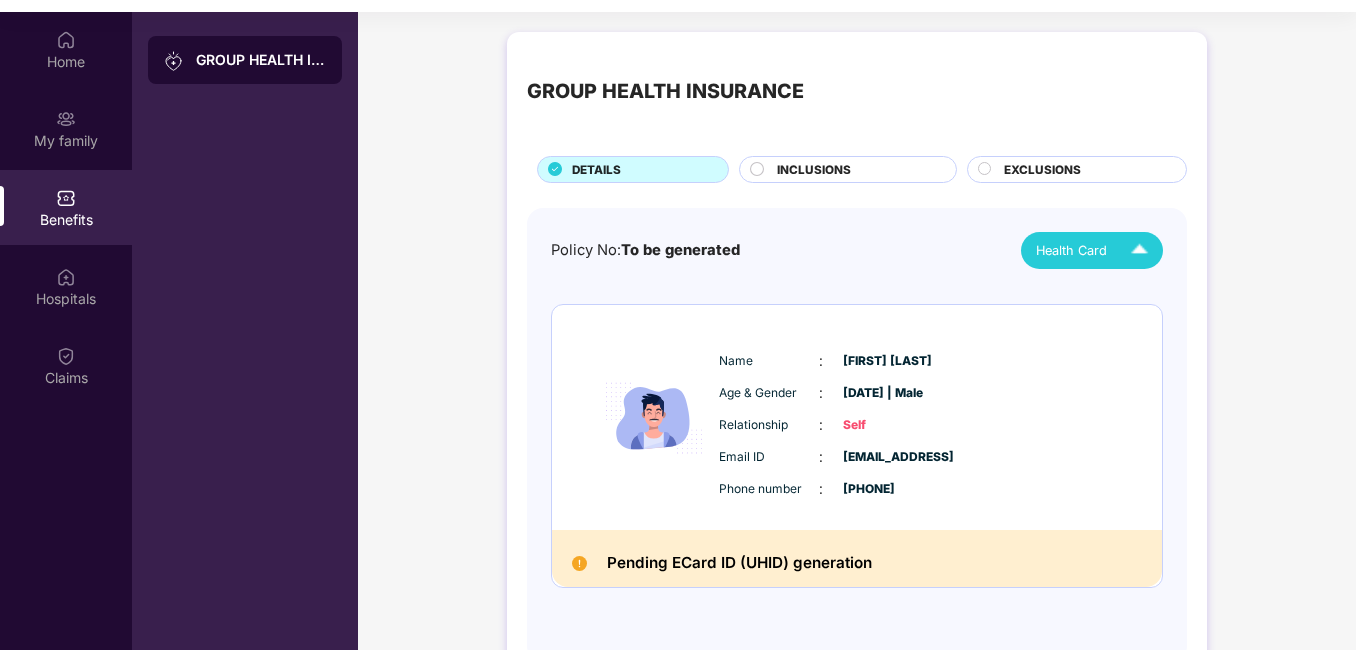 click on "INCLUSIONS" at bounding box center [814, 170] 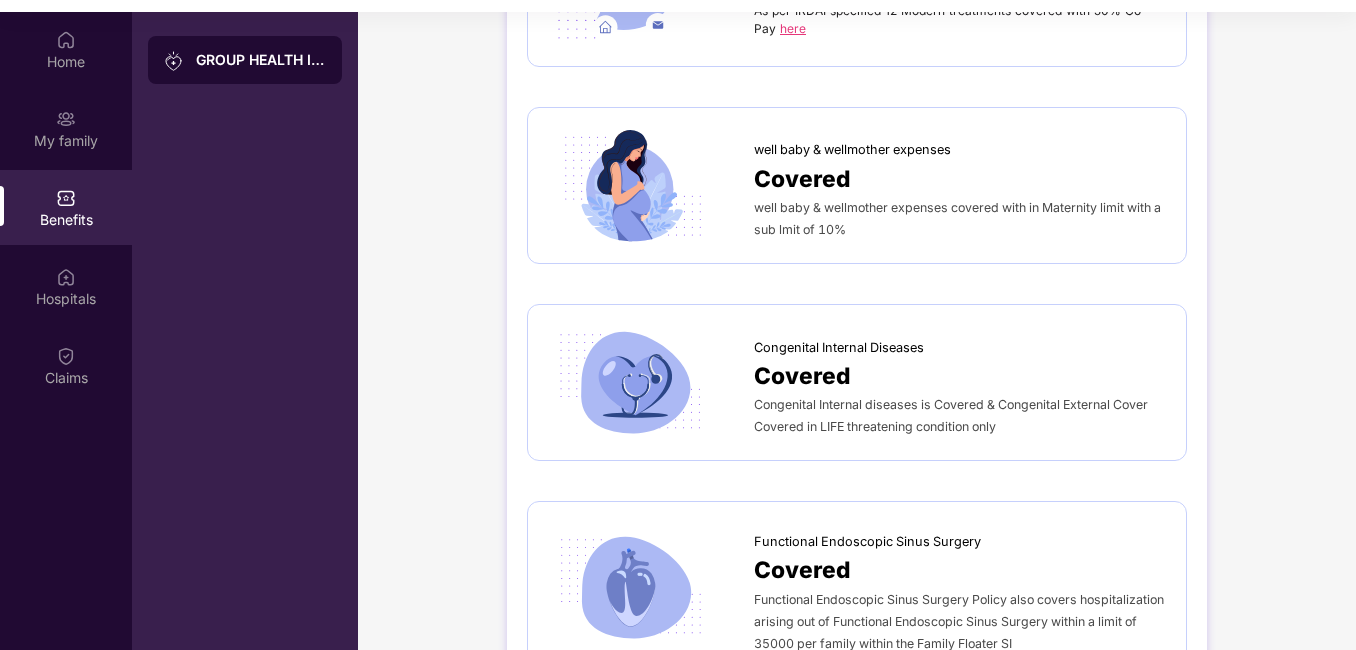 scroll, scrollTop: 4490, scrollLeft: 0, axis: vertical 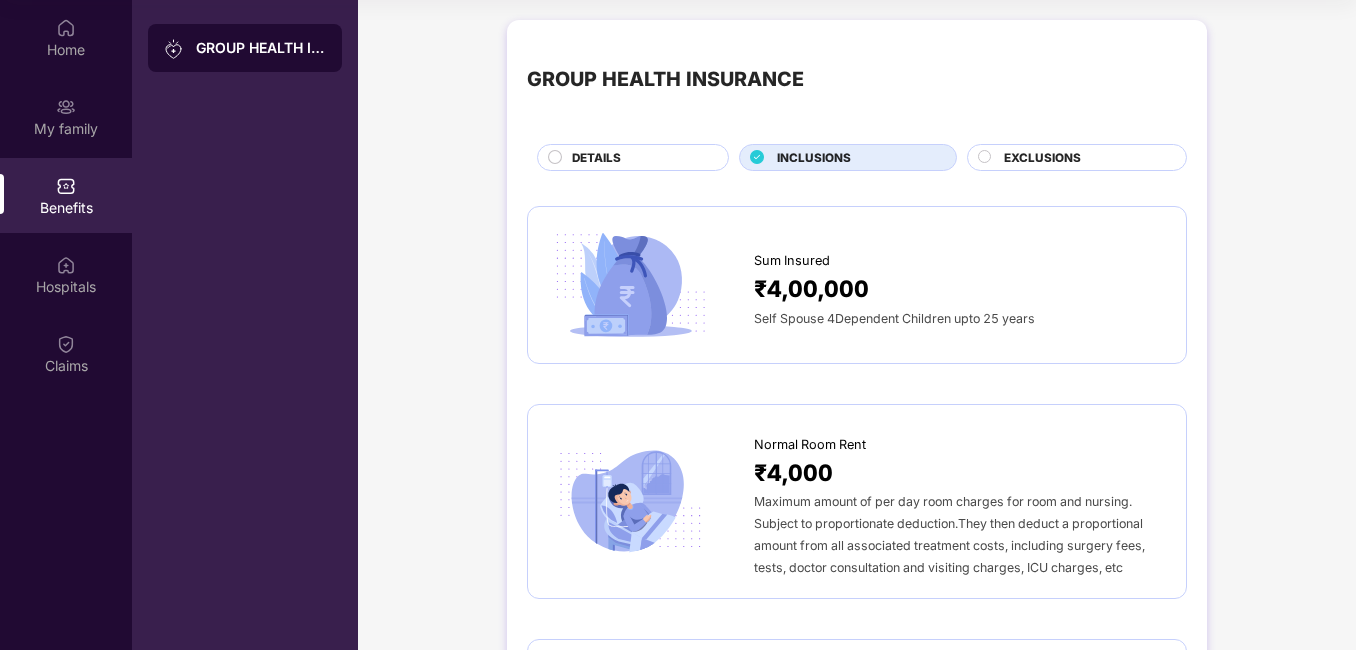 drag, startPoint x: 1046, startPoint y: 157, endPoint x: 1036, endPoint y: 147, distance: 14.142136 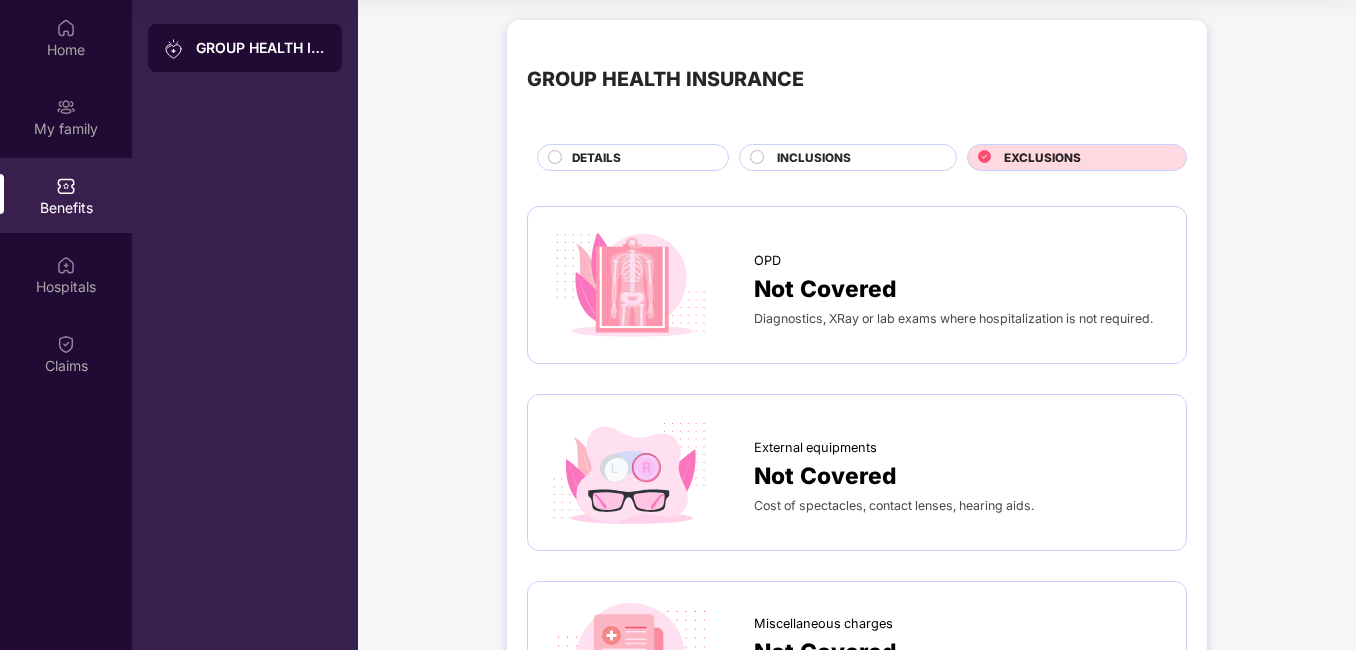 click on "GROUP HEALTH INSURANCE DETAILS INCLUSIONS EXCLUSIONS" at bounding box center [857, 105] 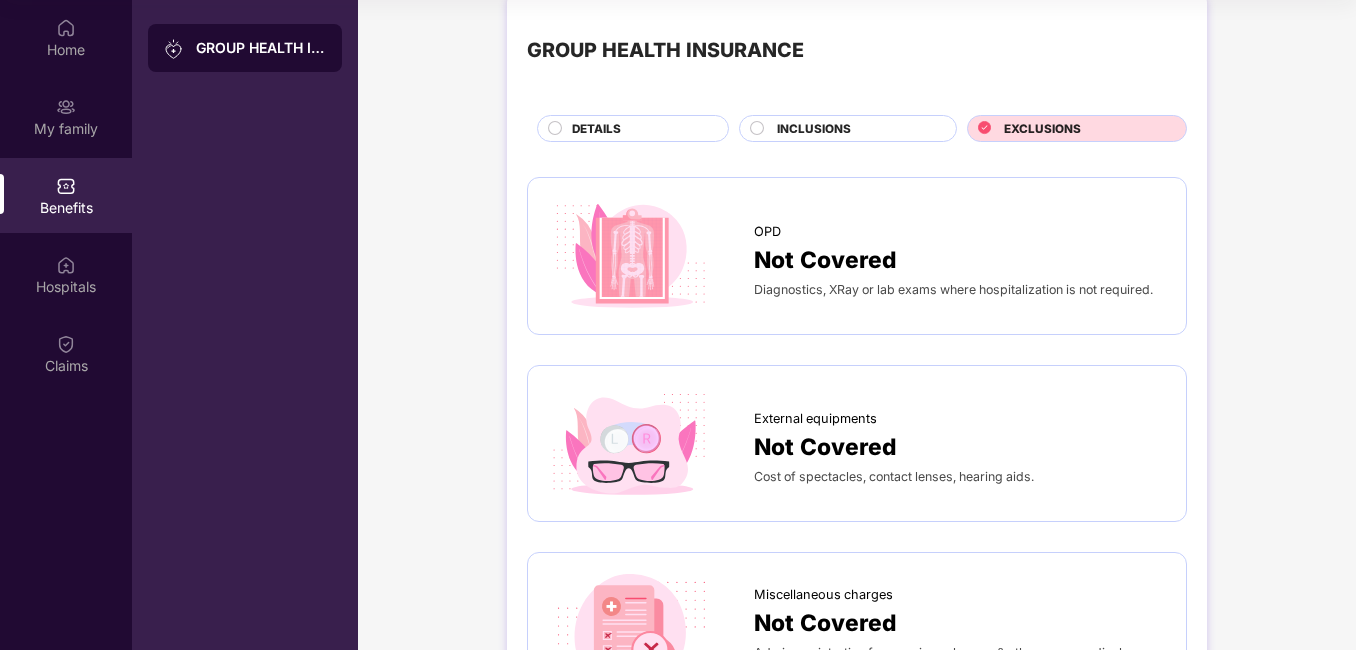 scroll, scrollTop: 0, scrollLeft: 0, axis: both 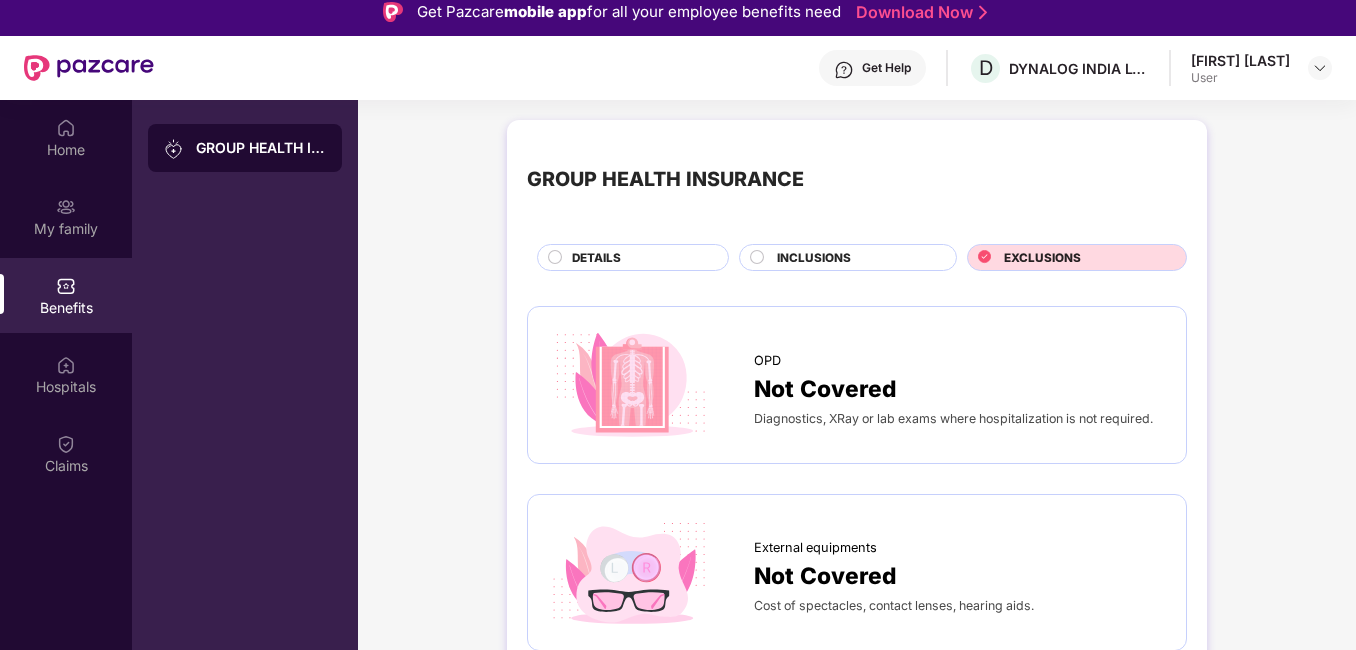 click on "DETAILS" at bounding box center [640, 259] 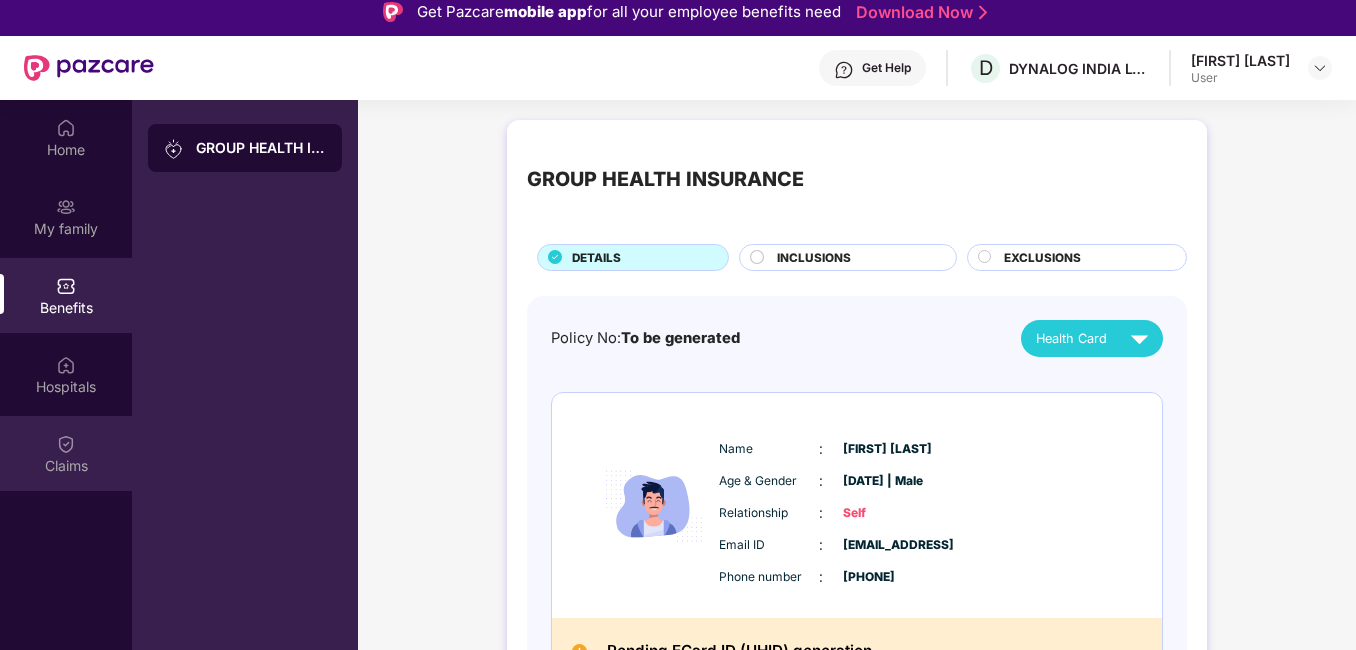 click on "Claims" at bounding box center [66, 453] 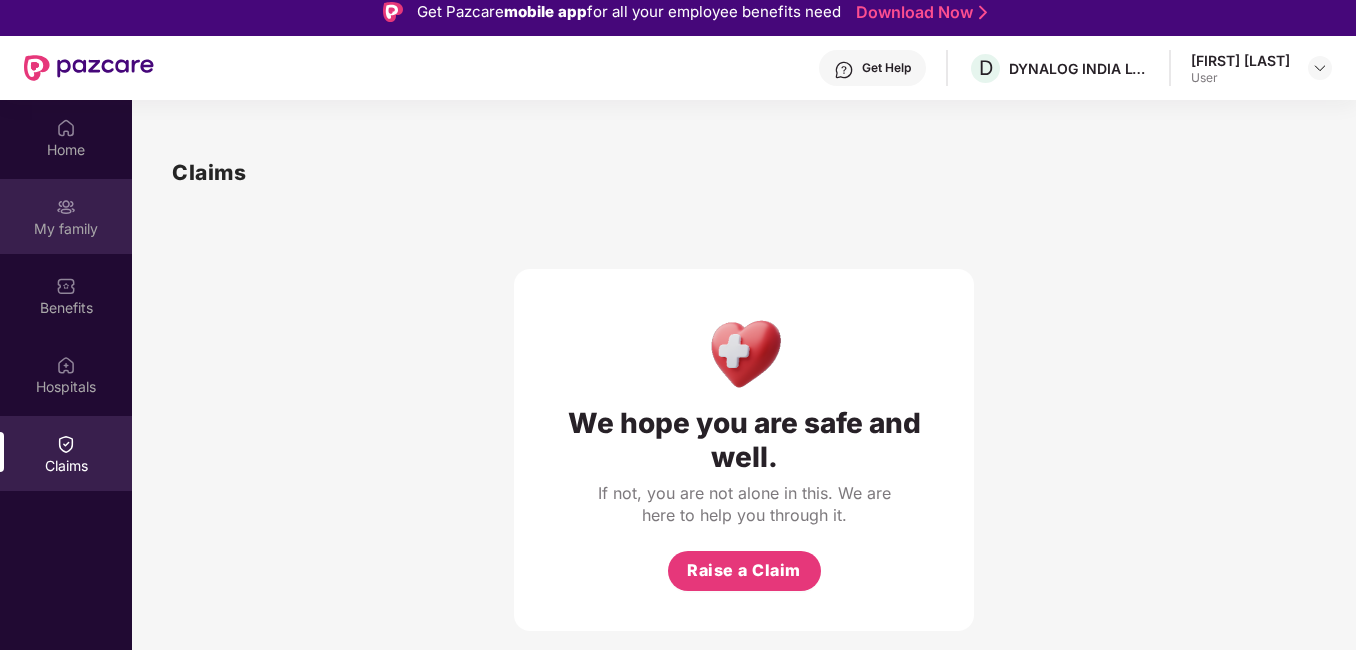 click on "My family" at bounding box center (66, 216) 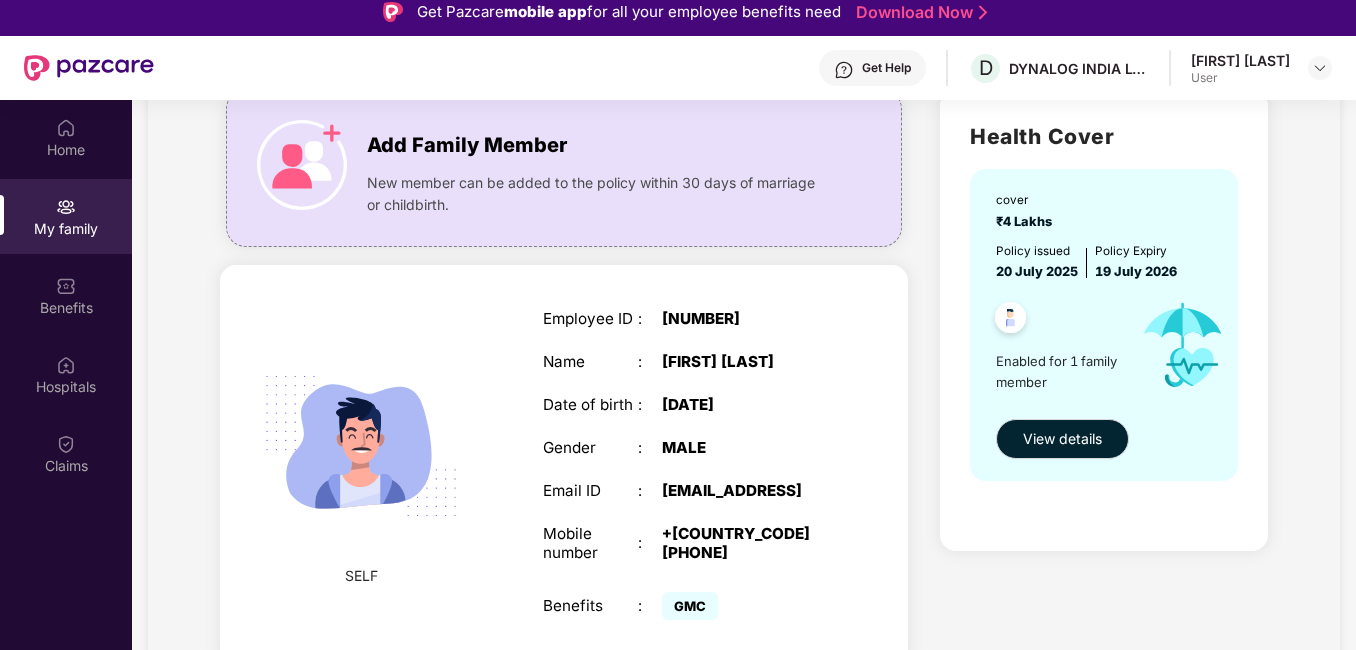 scroll, scrollTop: 170, scrollLeft: 0, axis: vertical 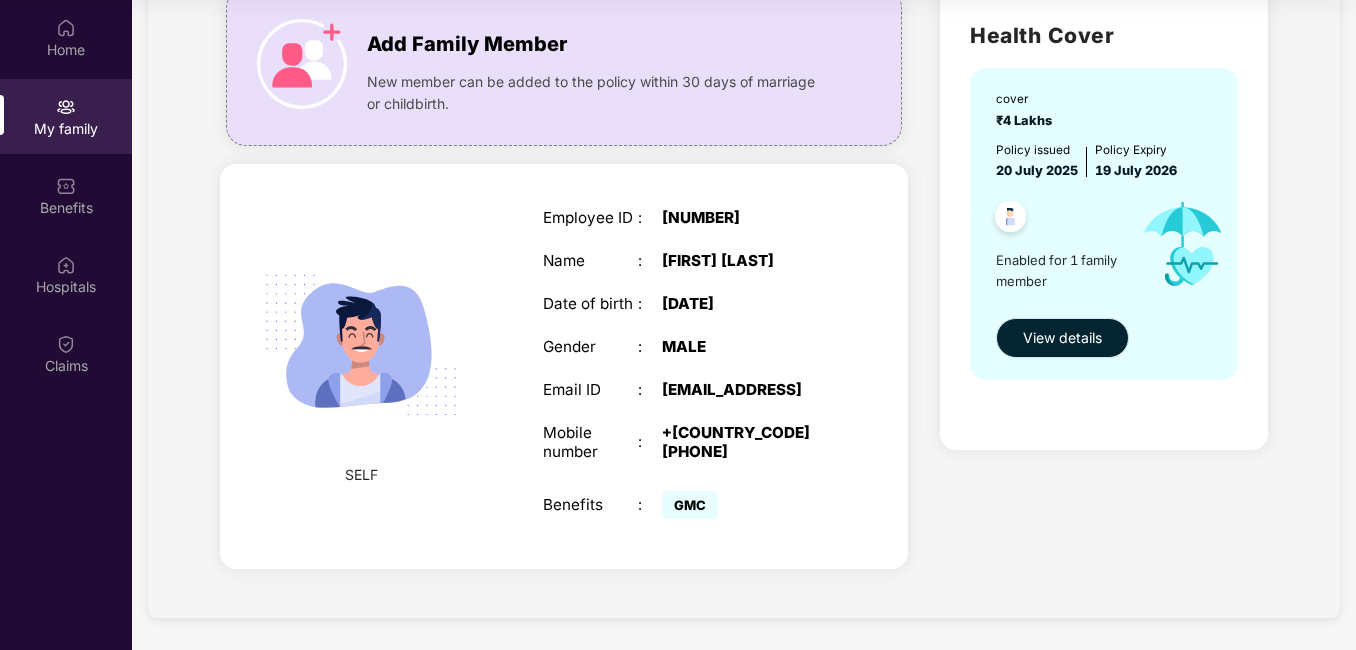 click on "View details" at bounding box center [1062, 338] 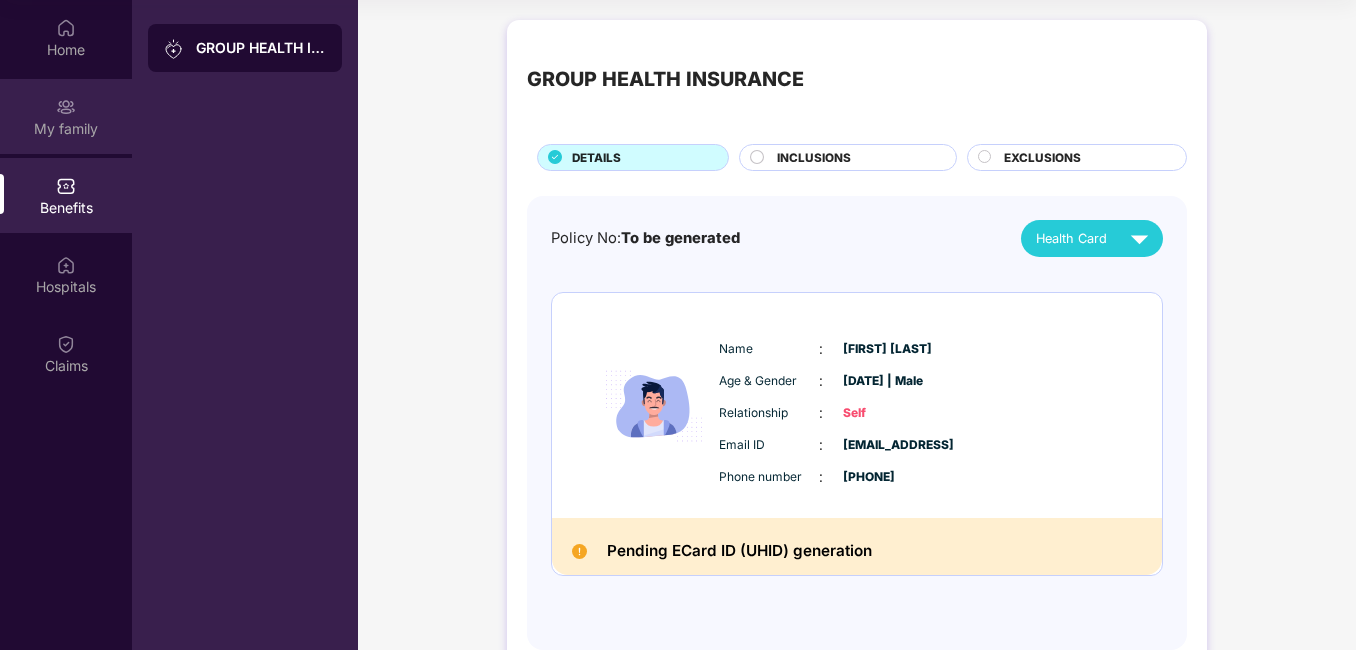 click on "My family" at bounding box center (66, 129) 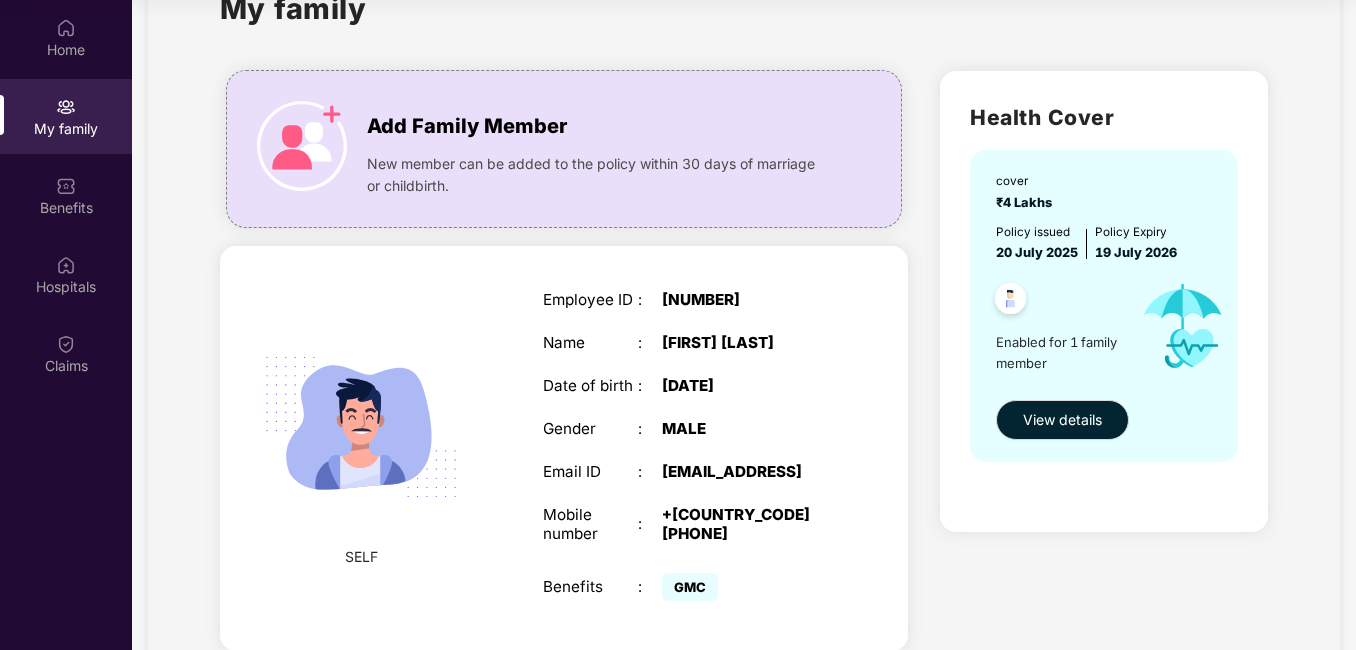 scroll, scrollTop: 0, scrollLeft: 0, axis: both 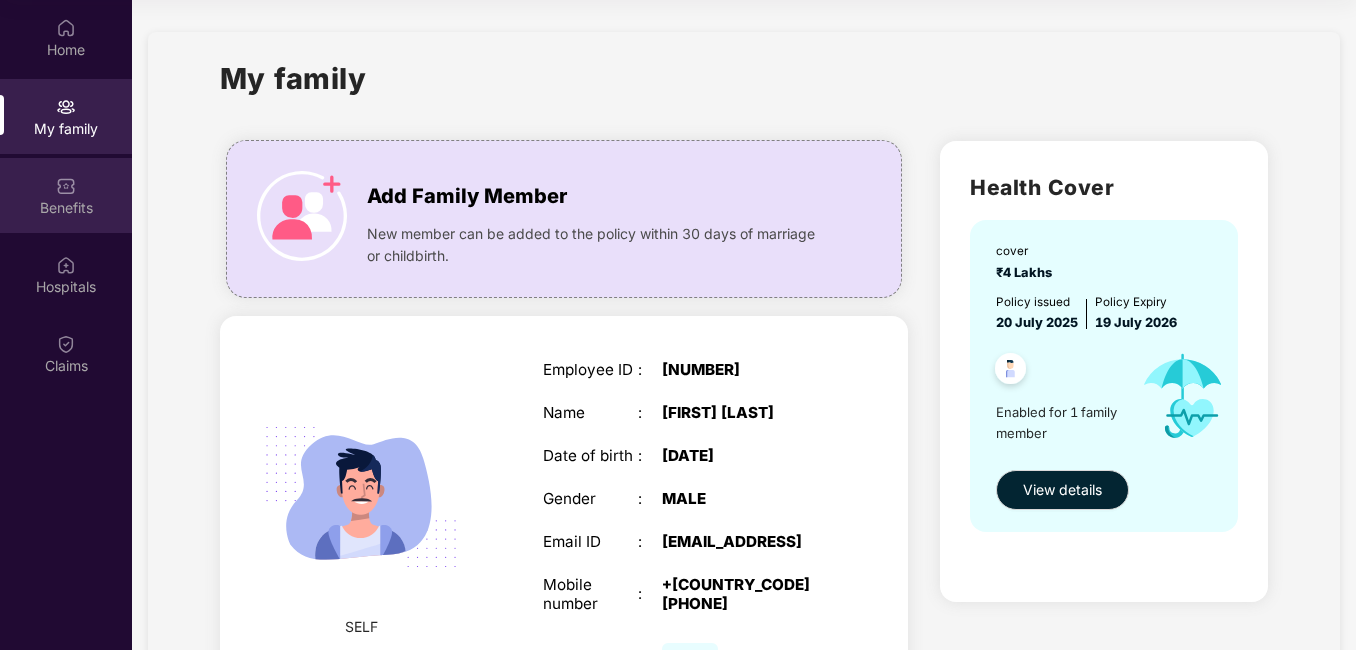 click on "Benefits" at bounding box center (66, 195) 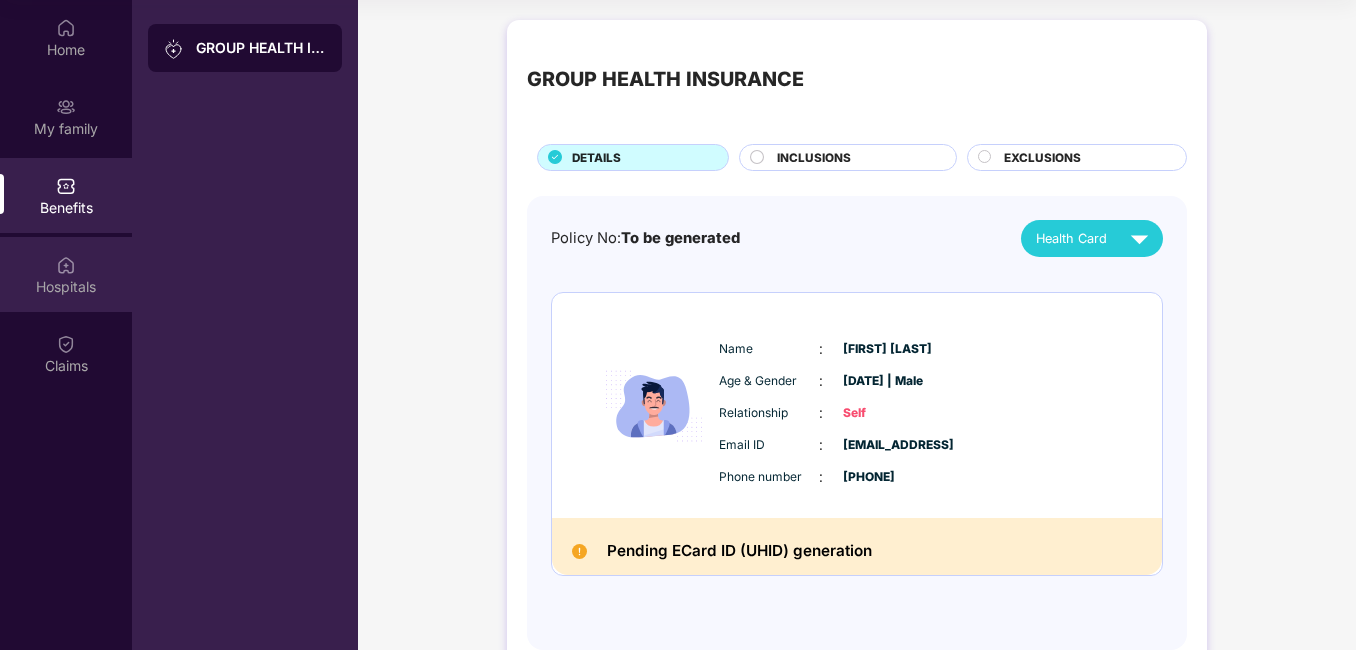 click at bounding box center [66, 265] 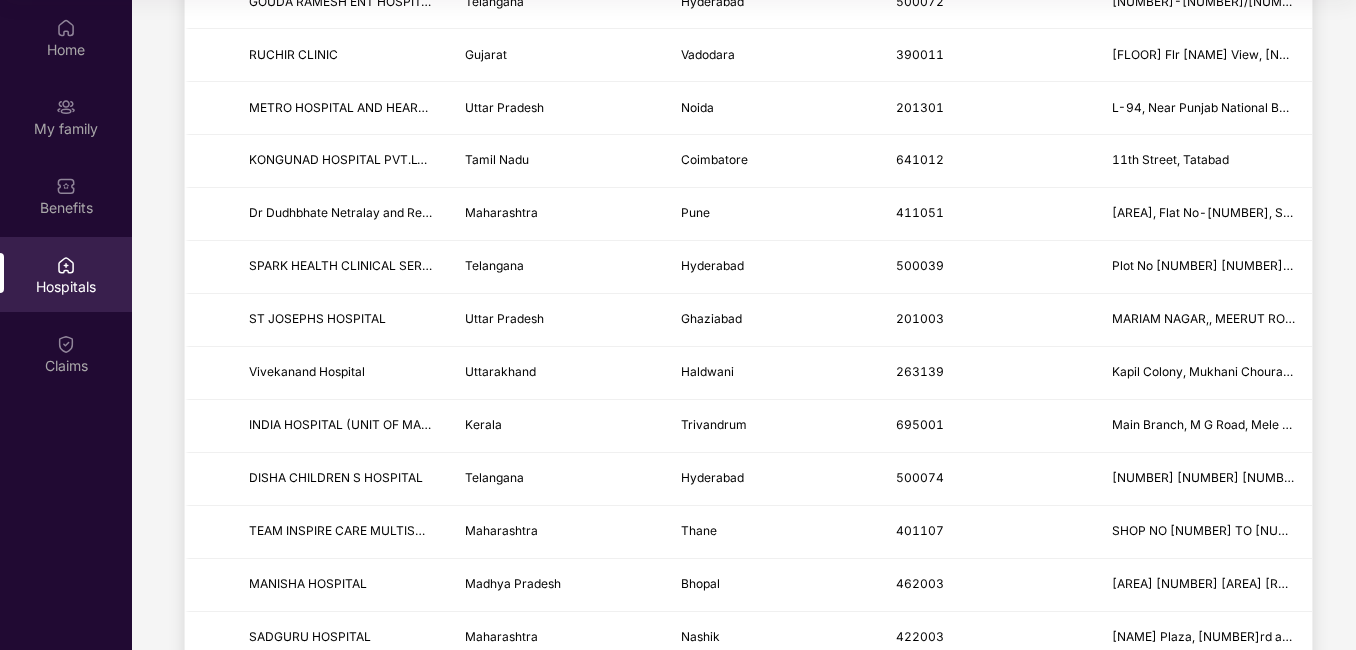 scroll, scrollTop: 2433, scrollLeft: 0, axis: vertical 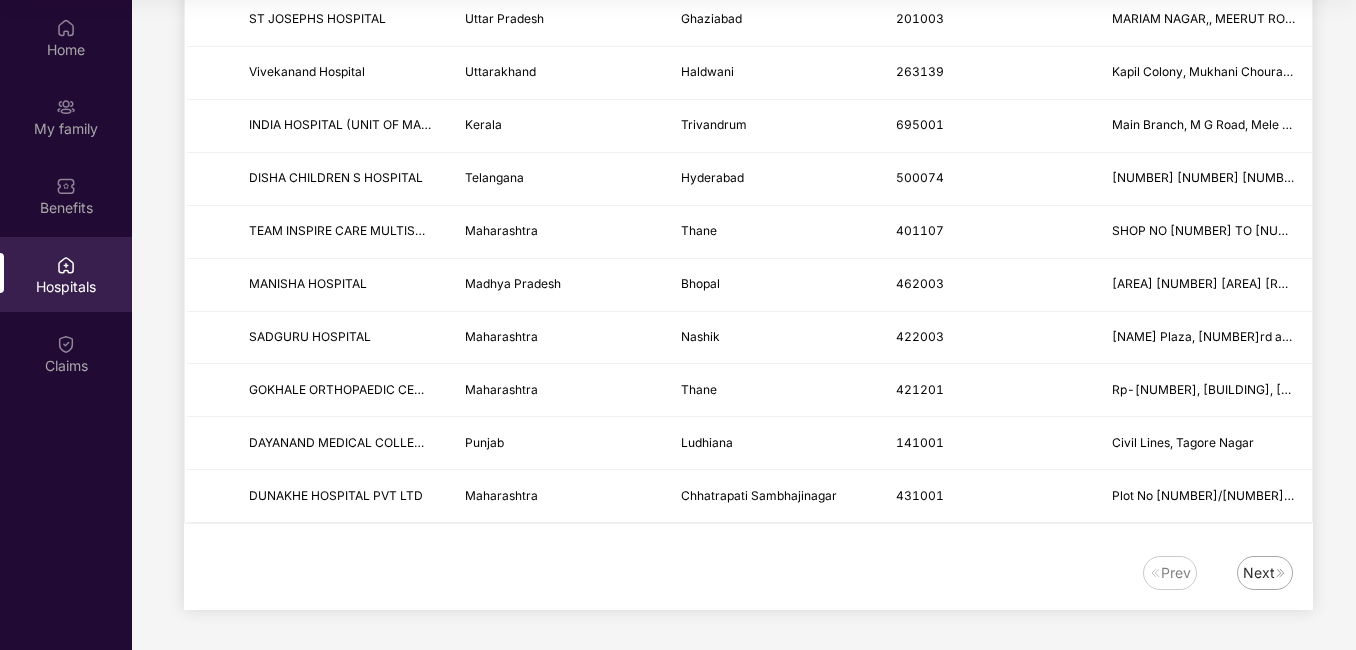 click on "Next" at bounding box center (1259, 573) 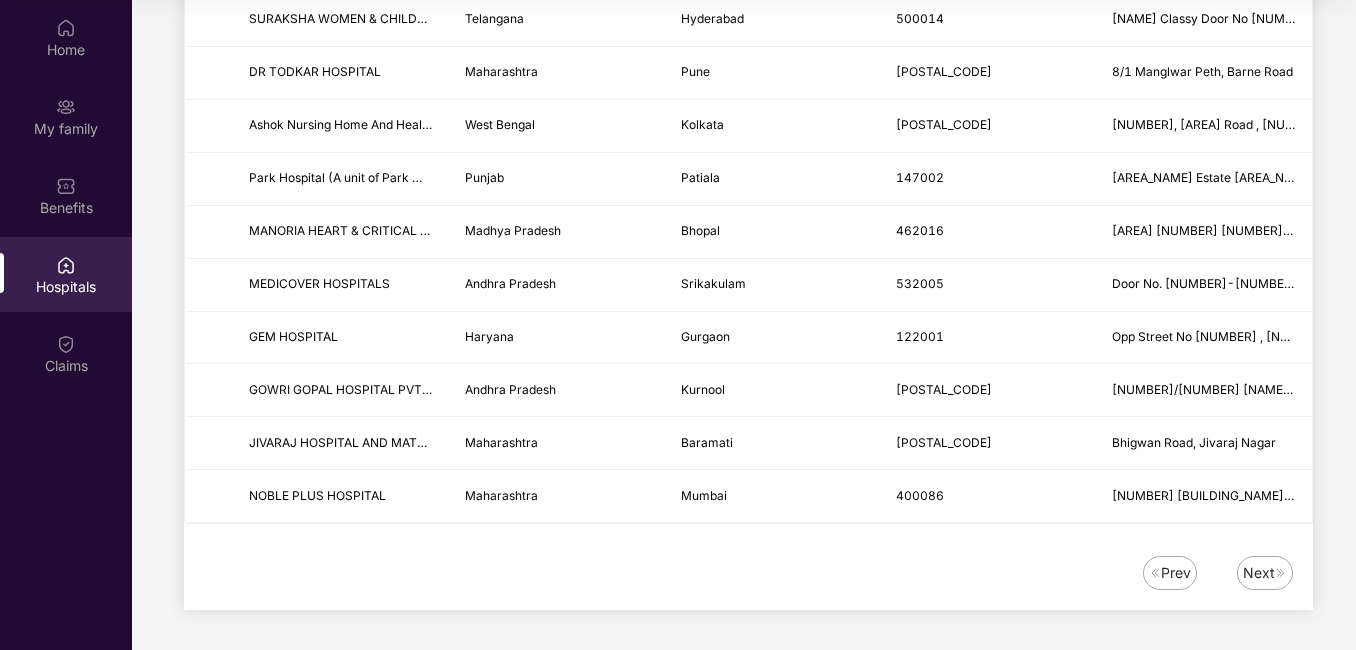 click on "Next" at bounding box center [1259, 573] 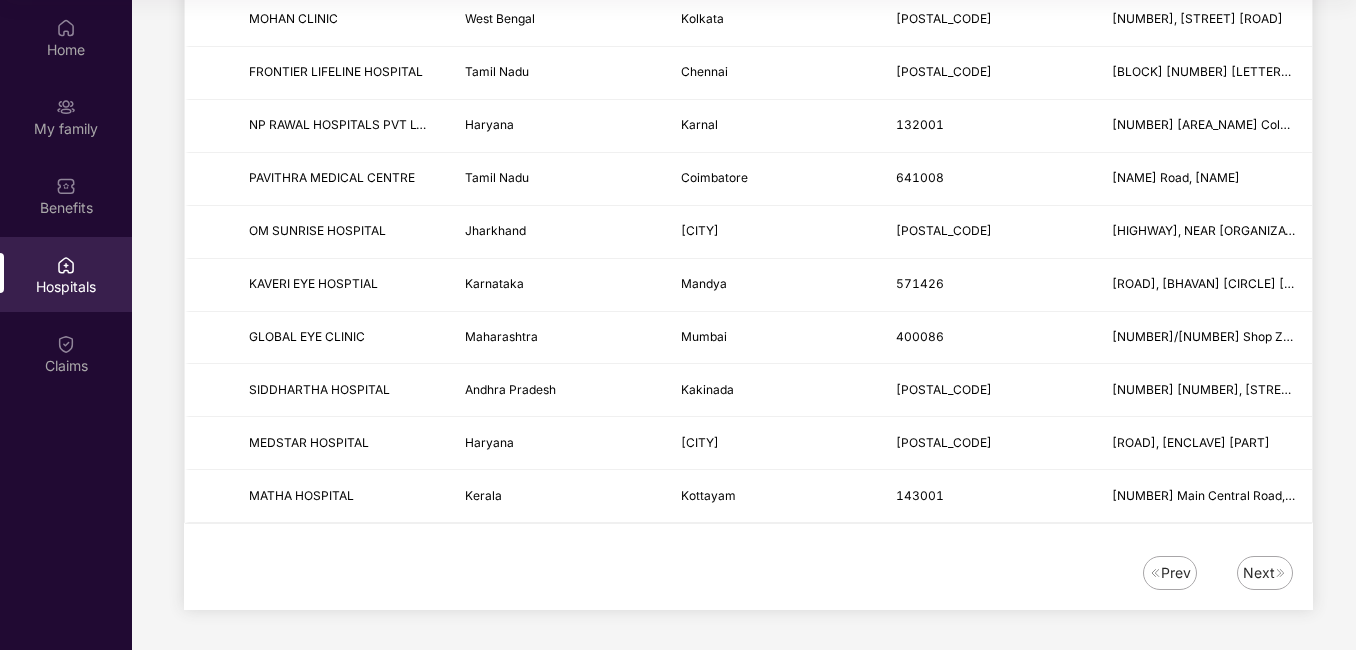 click on "Next" at bounding box center [1259, 573] 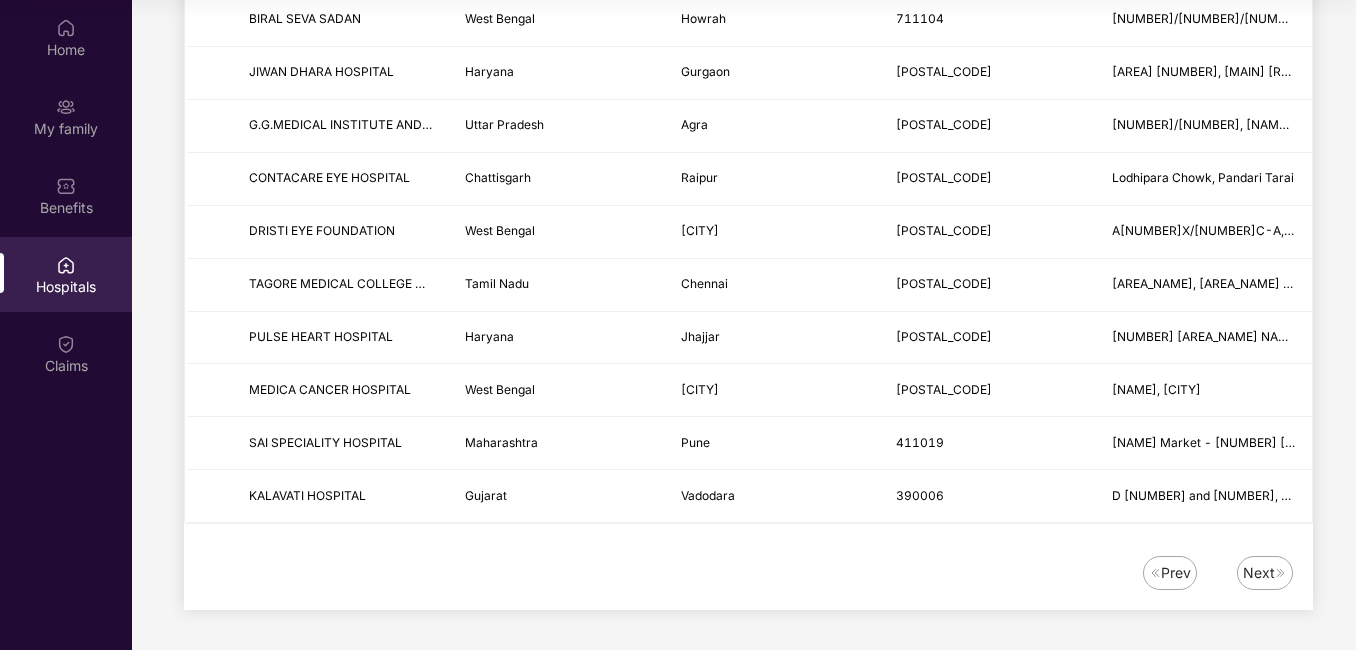 click on "Next" at bounding box center [1259, 573] 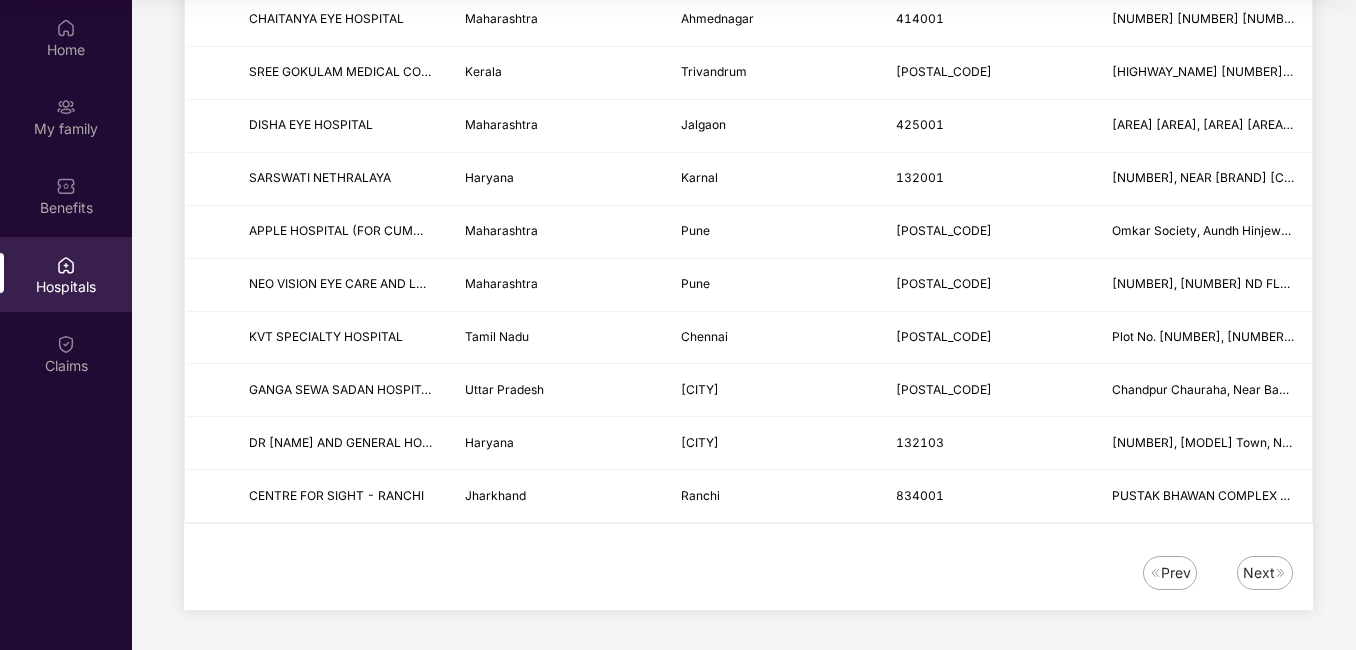 click on "Next" at bounding box center (1259, 573) 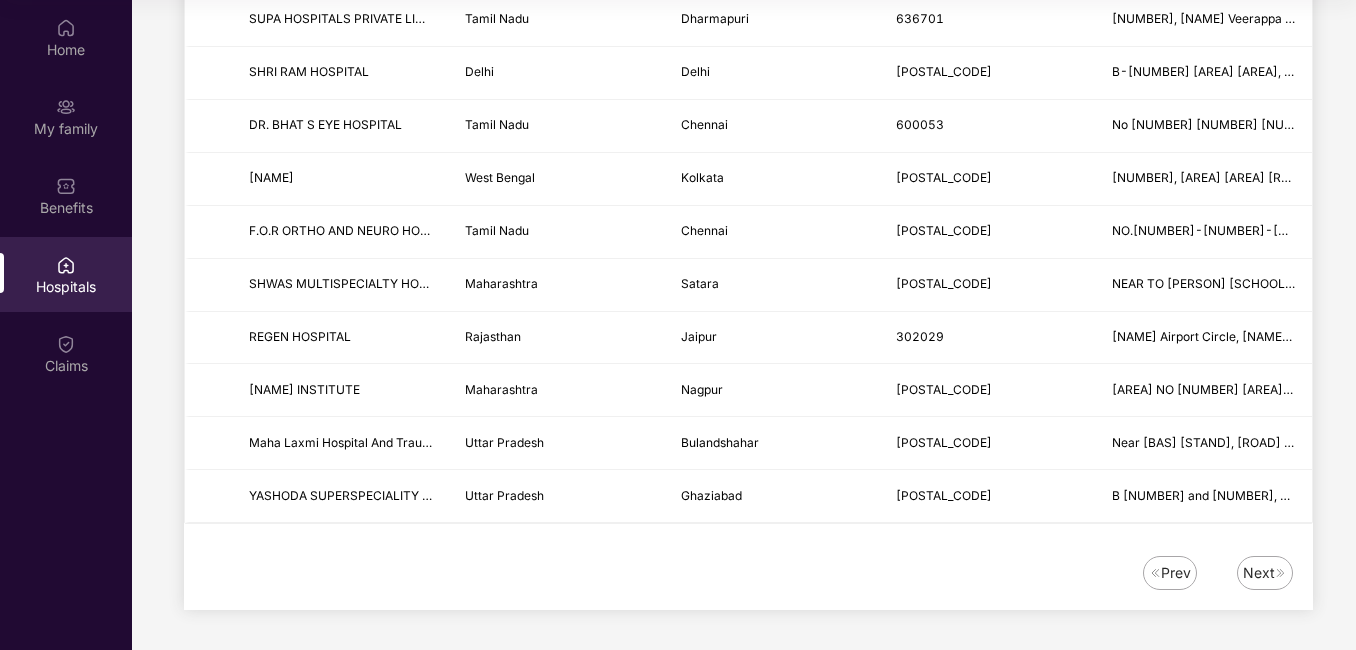 click on "Next" at bounding box center (1259, 573) 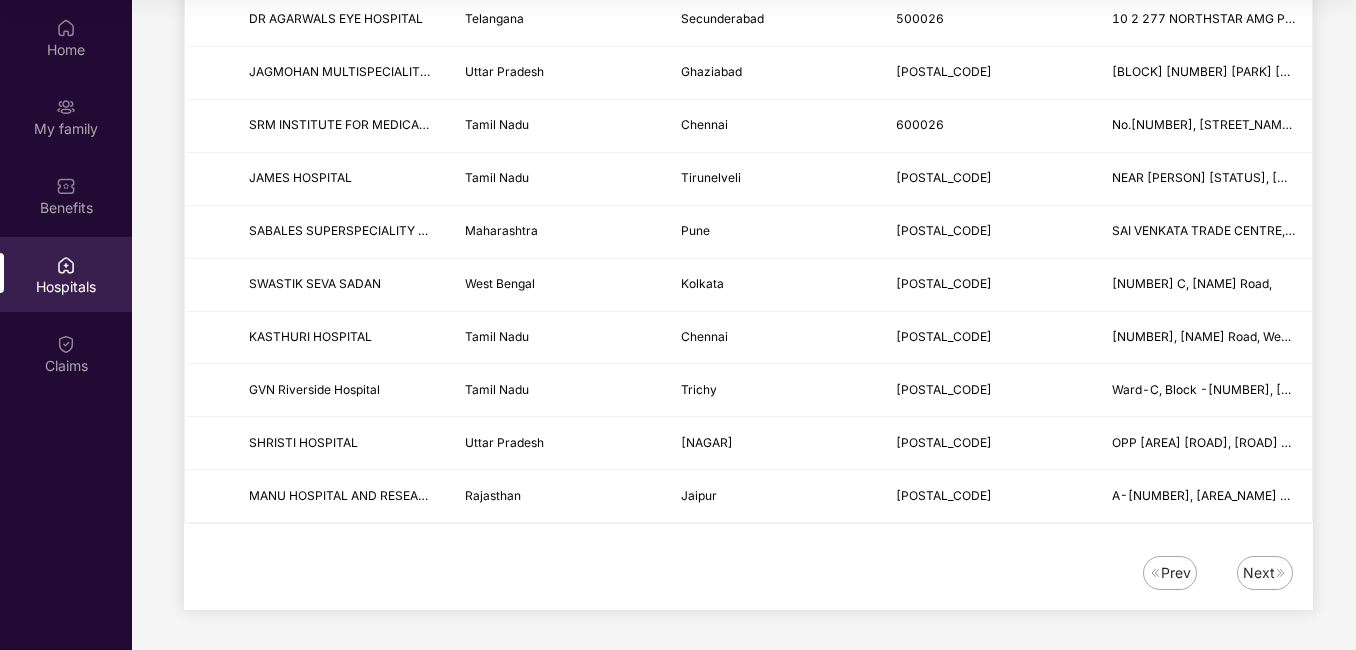 click on "Next" at bounding box center [1259, 573] 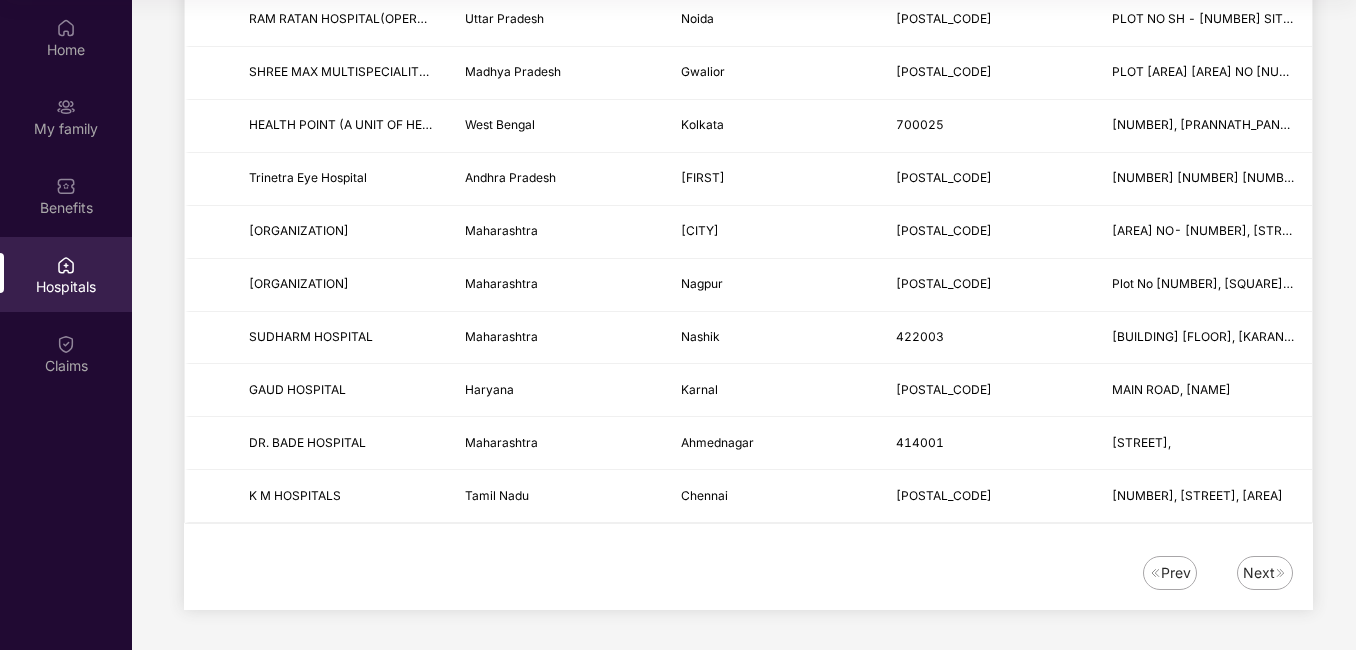 click on "Next" at bounding box center (1259, 573) 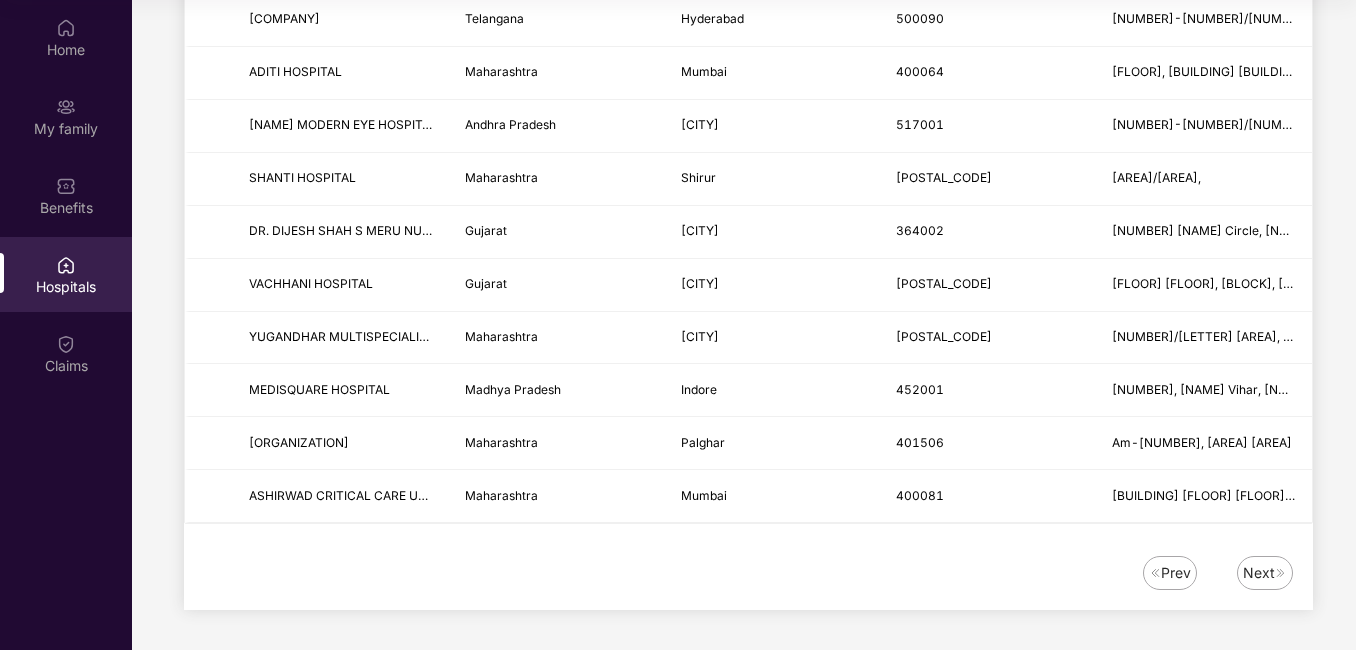 click on "Next" at bounding box center (1259, 573) 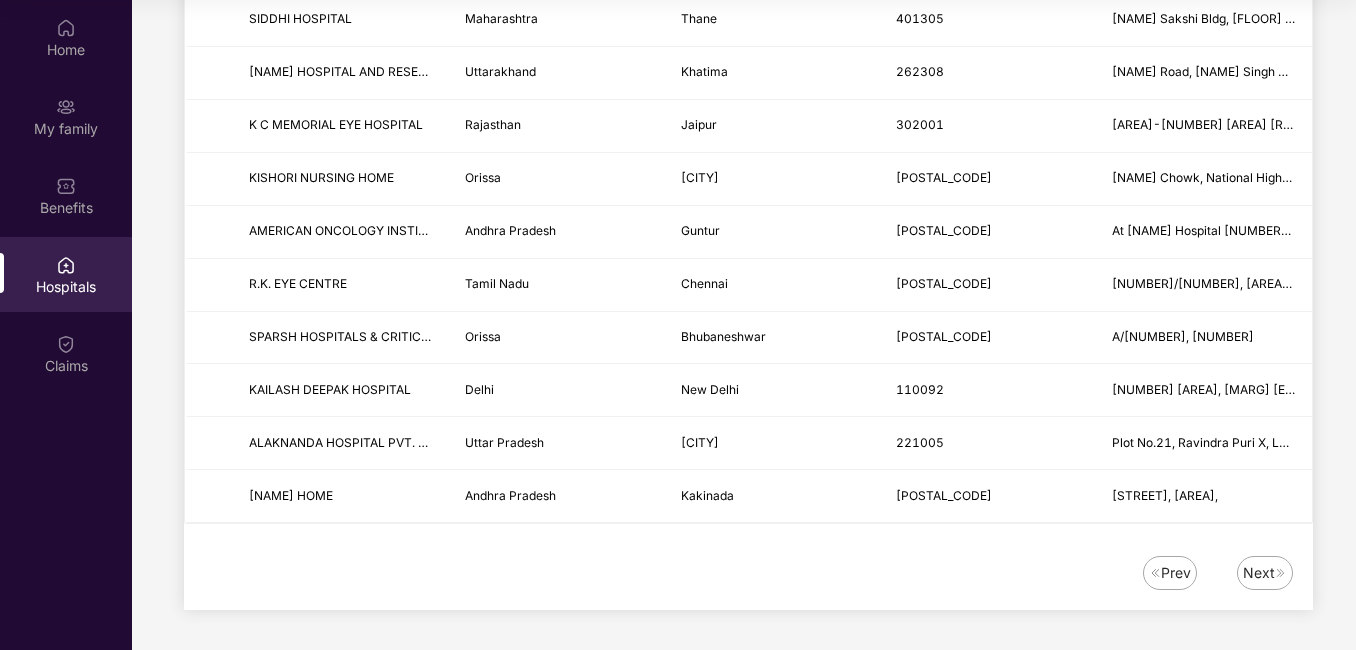 click on "Next" at bounding box center [1259, 573] 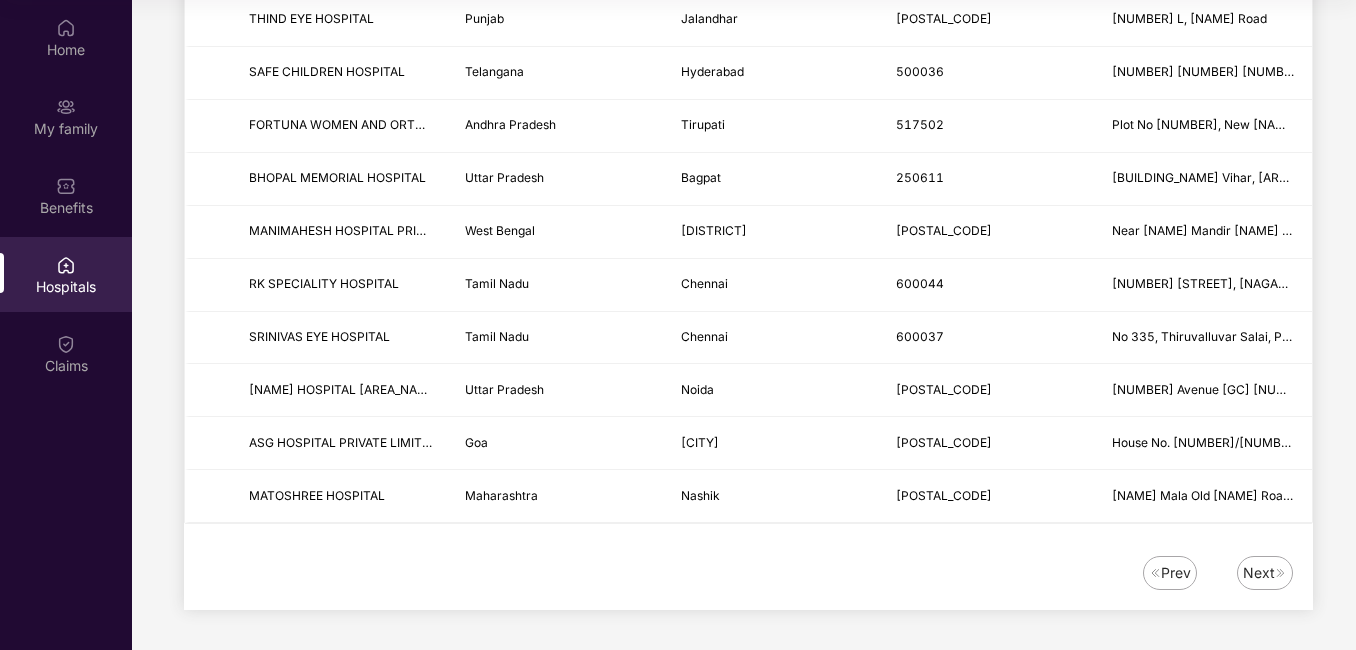 click on "Next" at bounding box center [1259, 573] 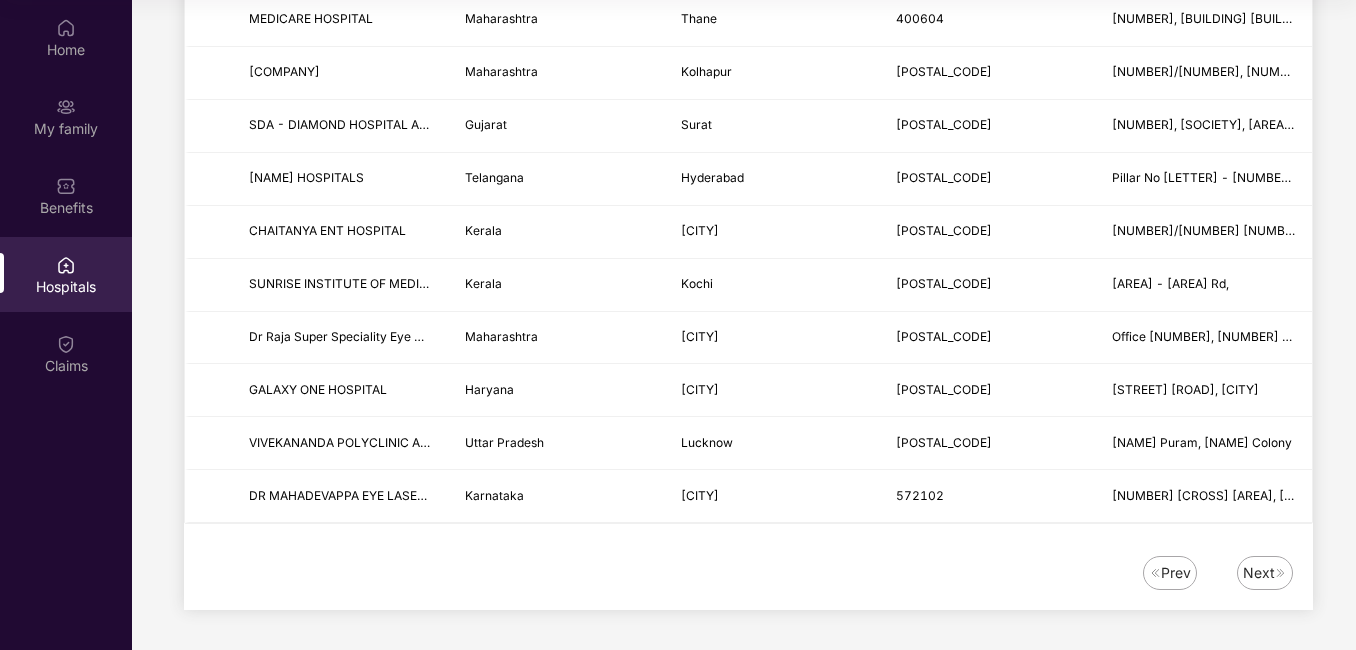 click on "Next" at bounding box center [1259, 573] 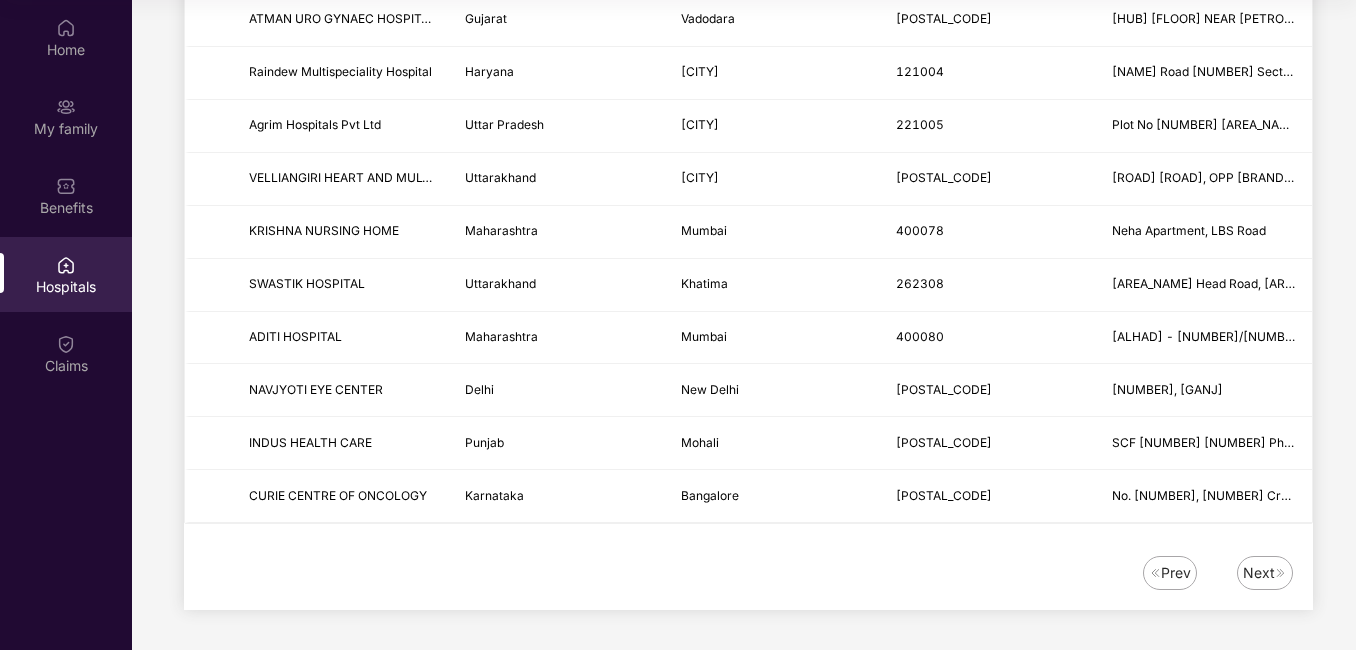 click on "Next" at bounding box center [1259, 573] 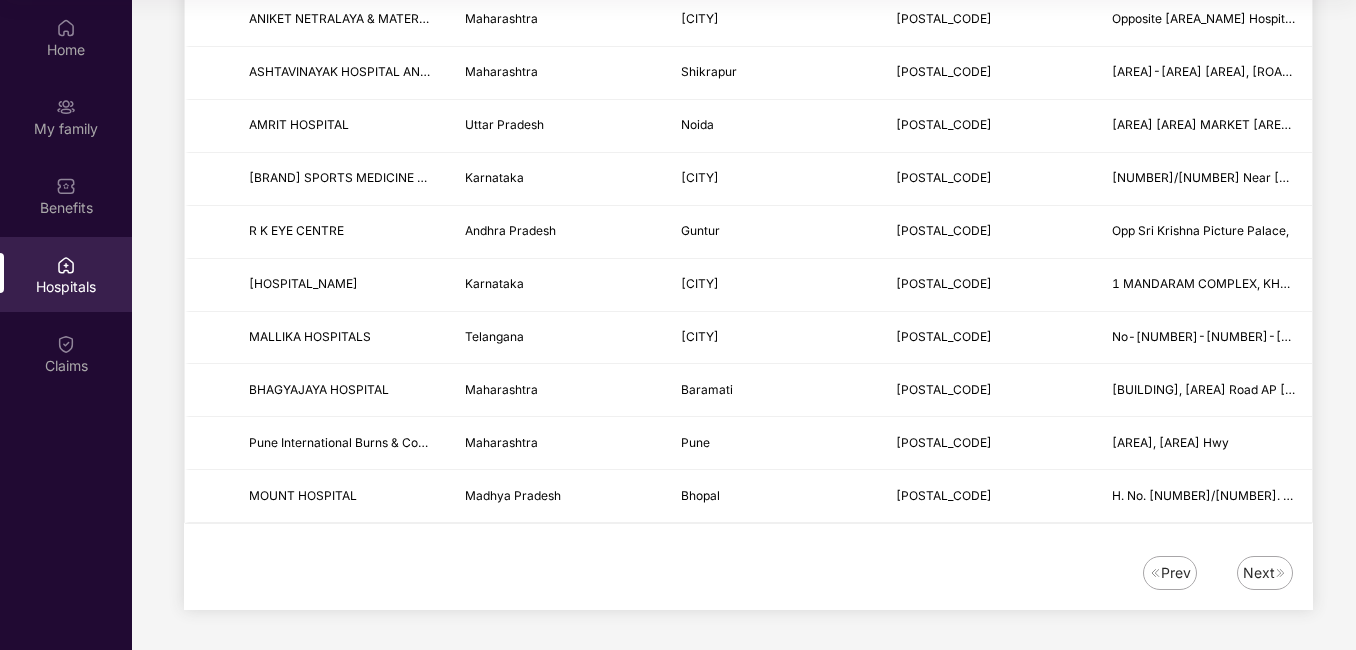 click on "Prev" at bounding box center (1176, 573) 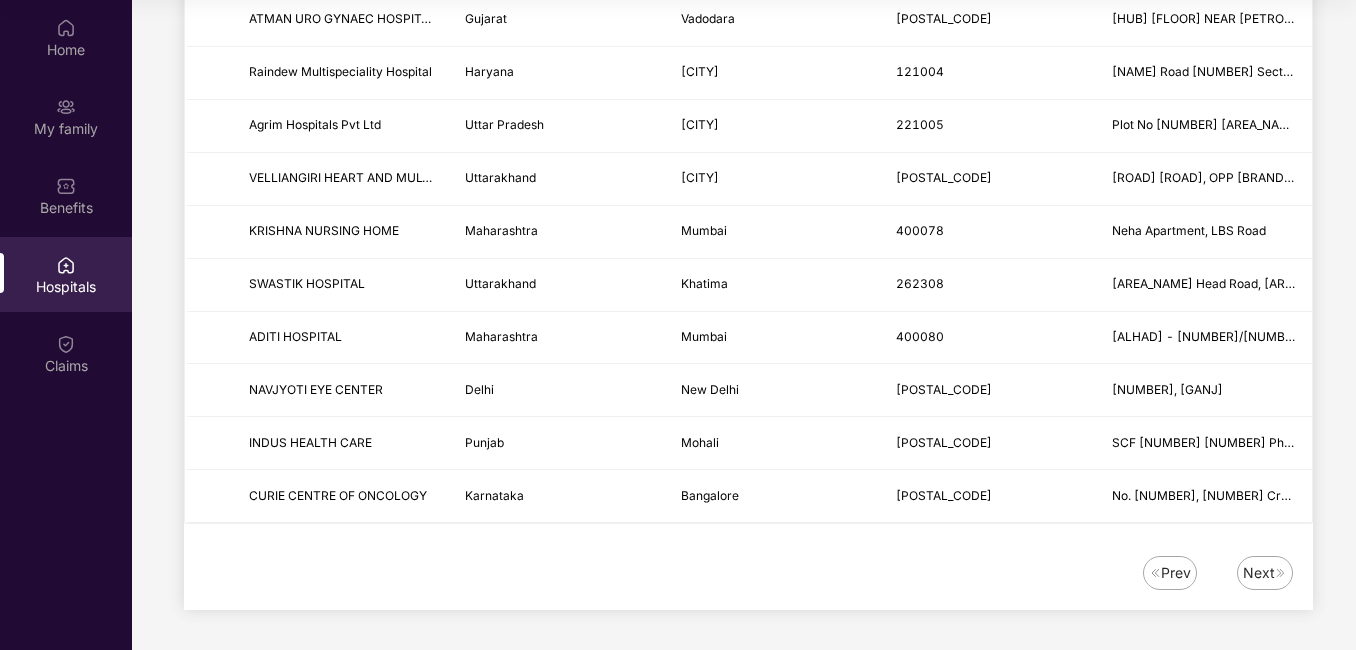click on "Next" at bounding box center (1259, 573) 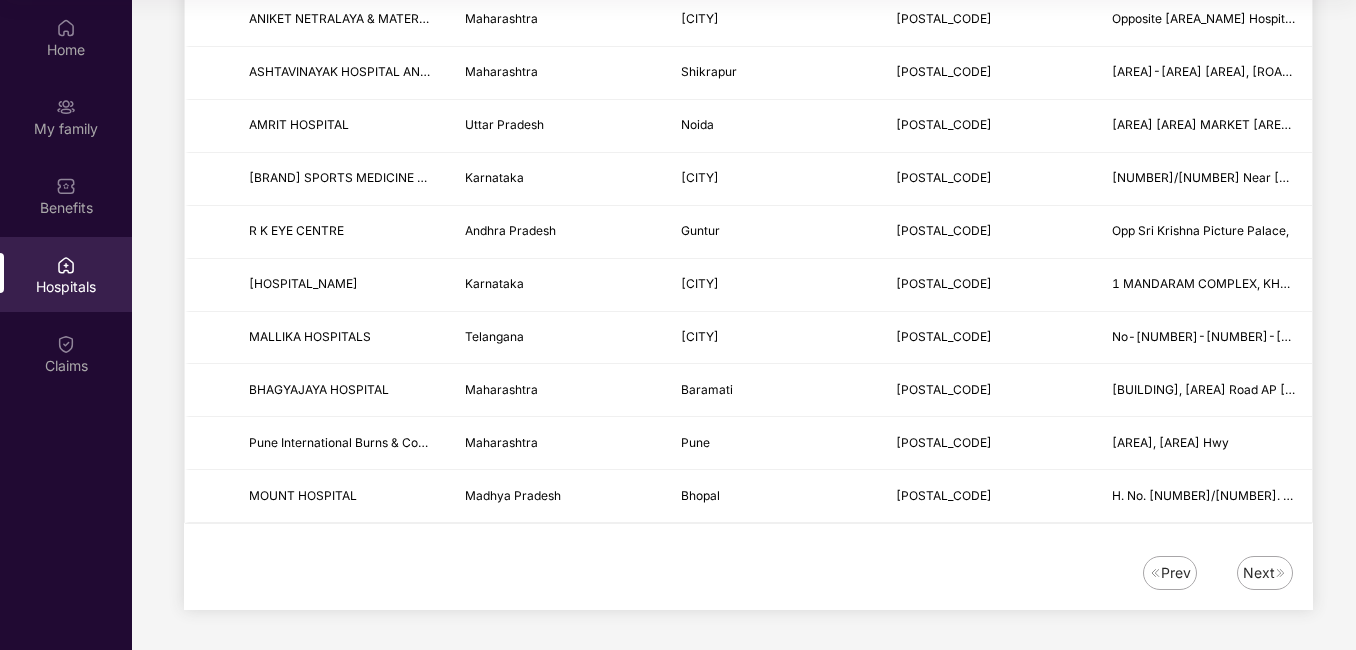 click on "Next" at bounding box center [1259, 573] 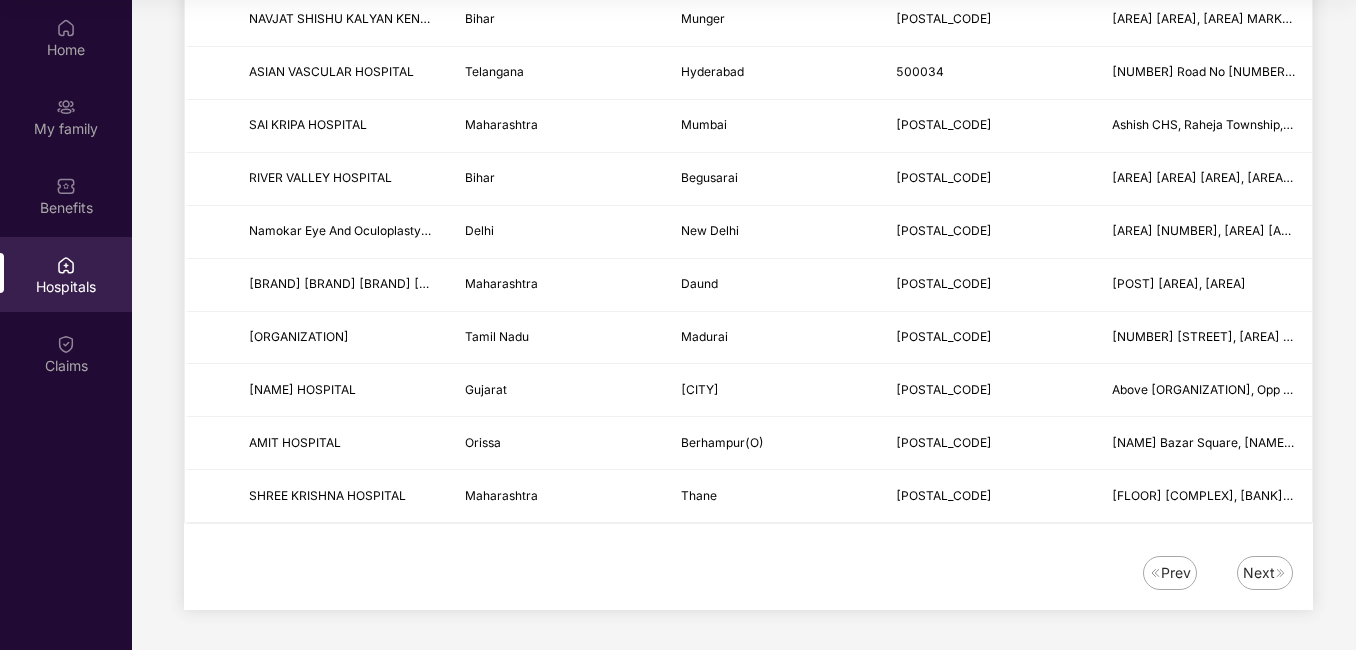 click on "Next" at bounding box center (1259, 573) 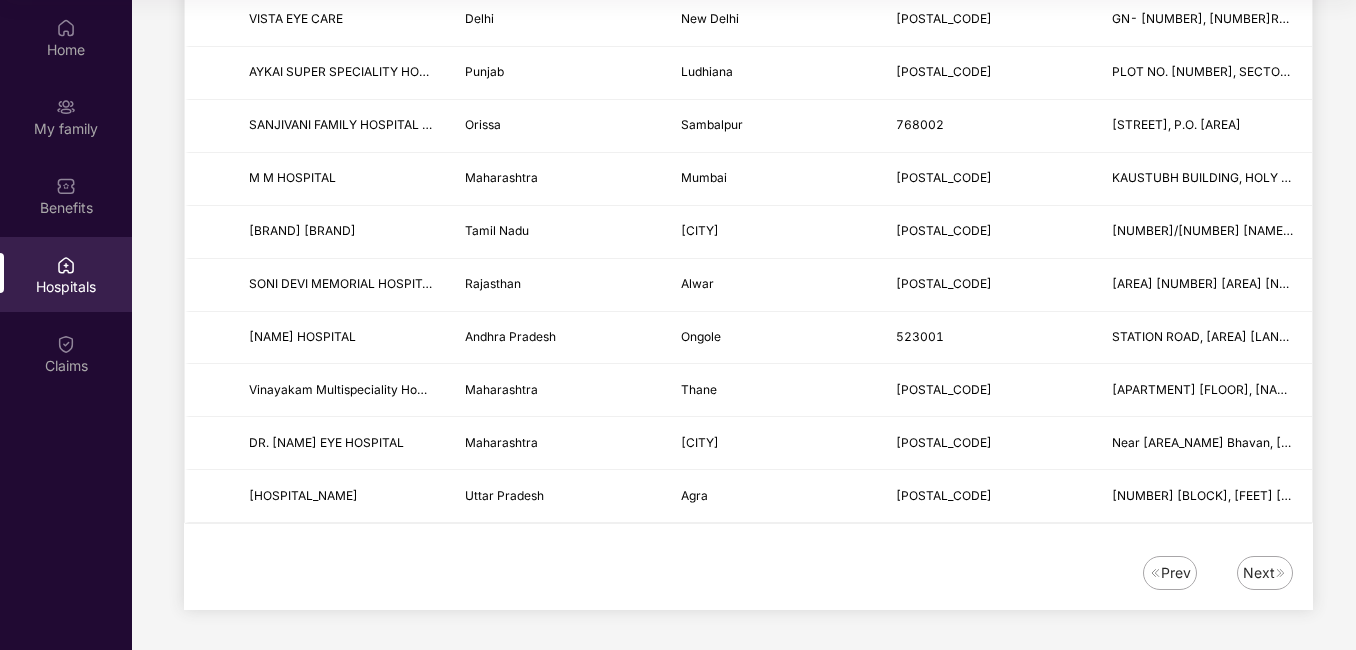click on "Next" at bounding box center [1259, 573] 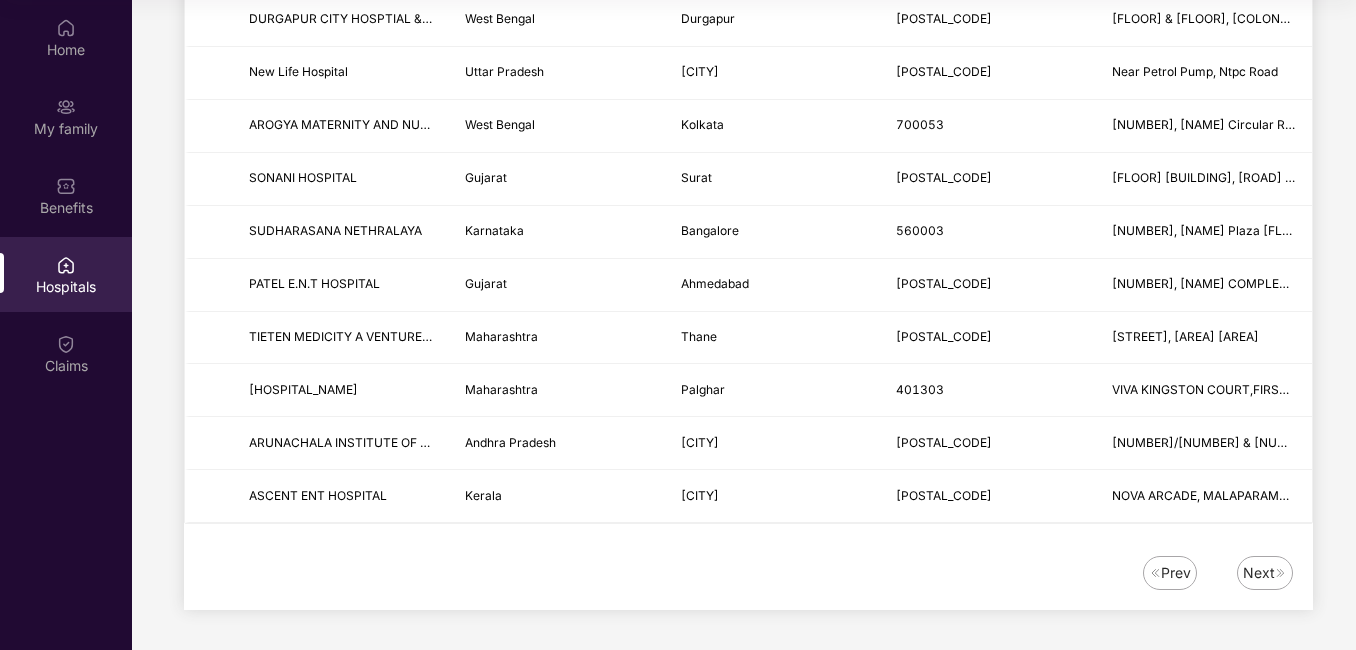 click on "Next" at bounding box center [1259, 573] 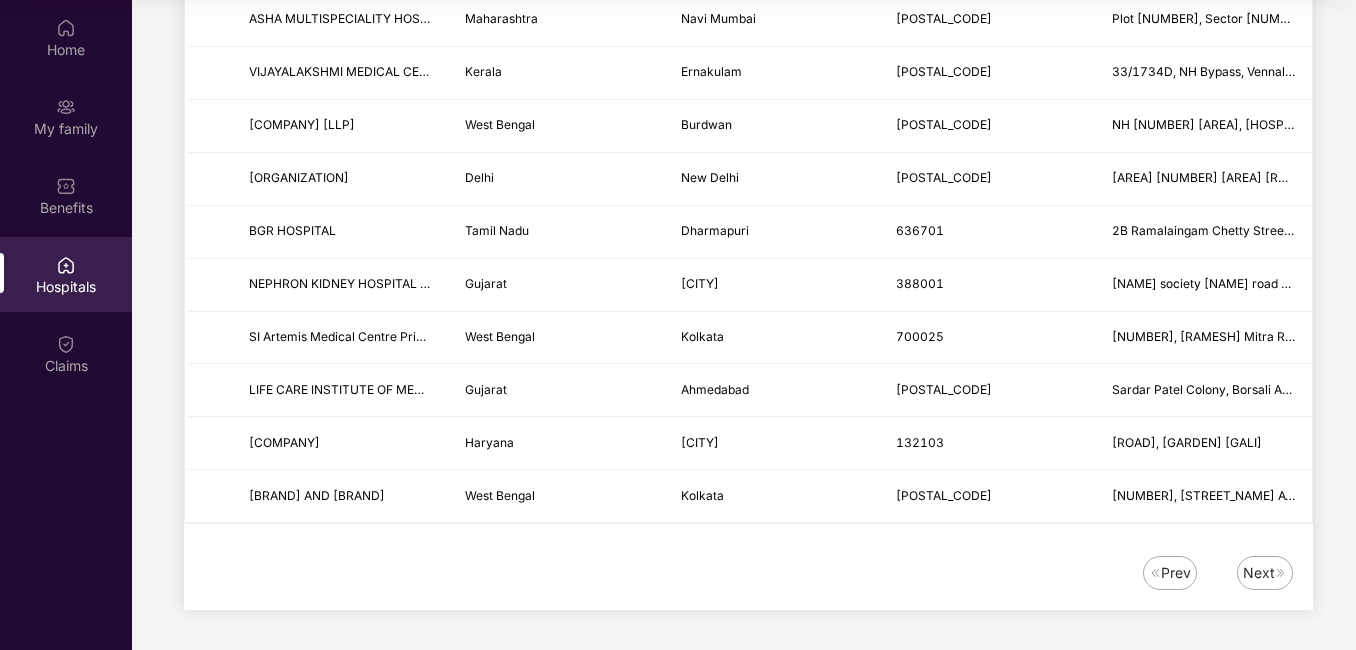 click on "Next" at bounding box center (1259, 573) 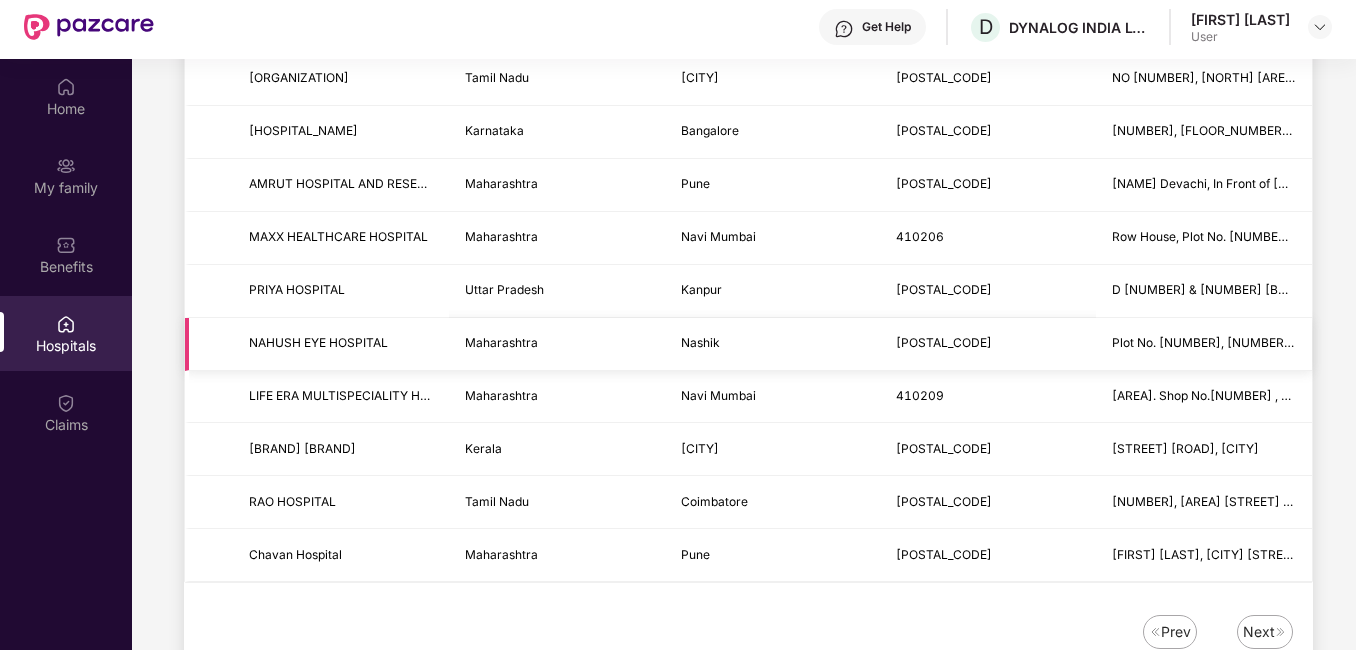 scroll, scrollTop: 0, scrollLeft: 0, axis: both 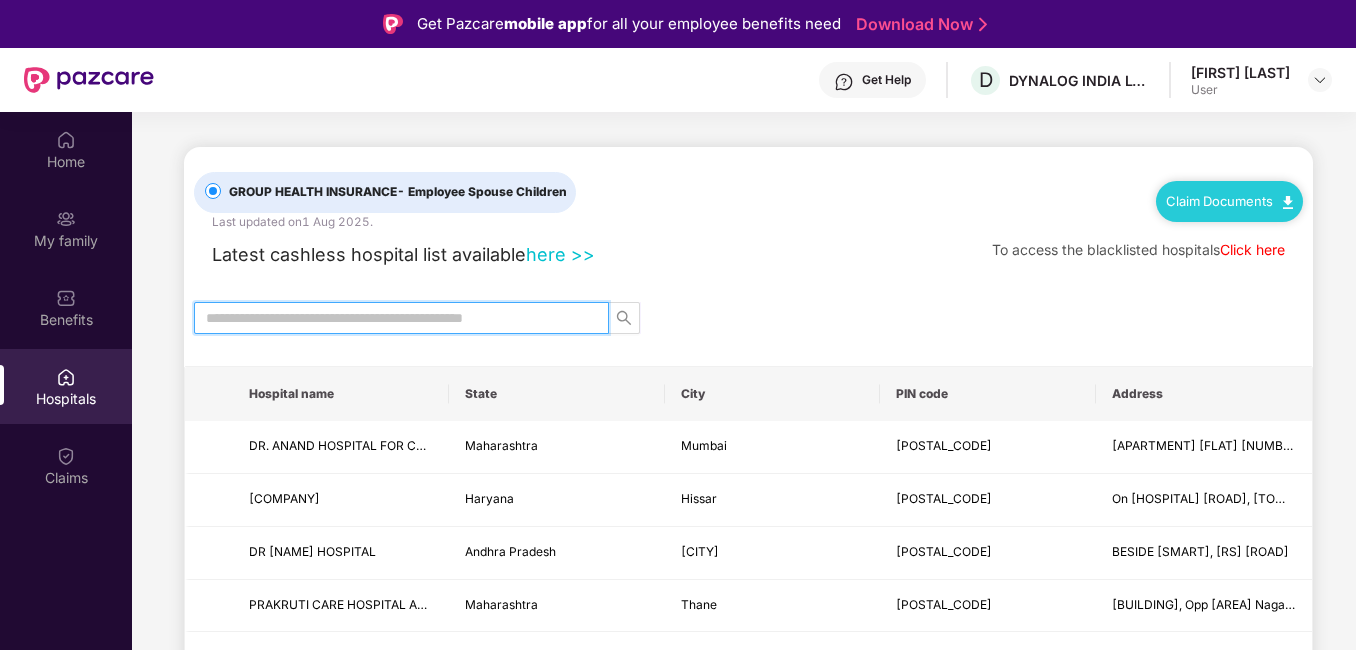 click at bounding box center [393, 318] 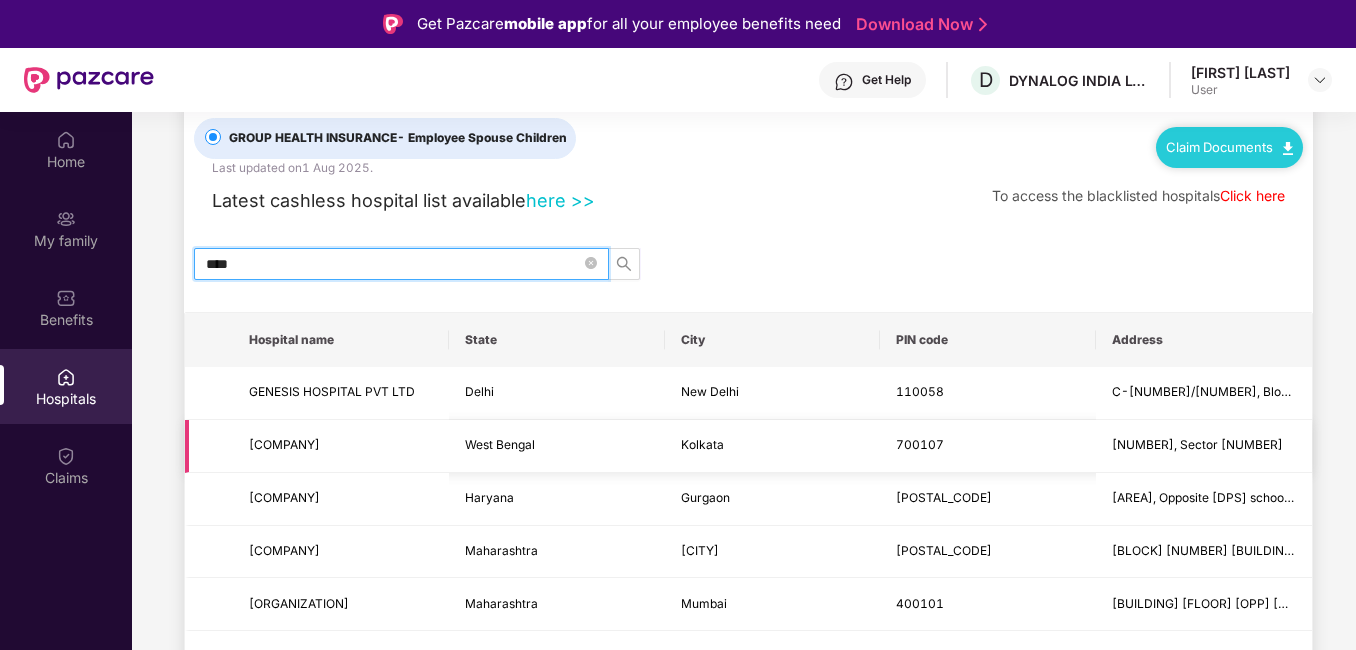 scroll, scrollTop: 103, scrollLeft: 0, axis: vertical 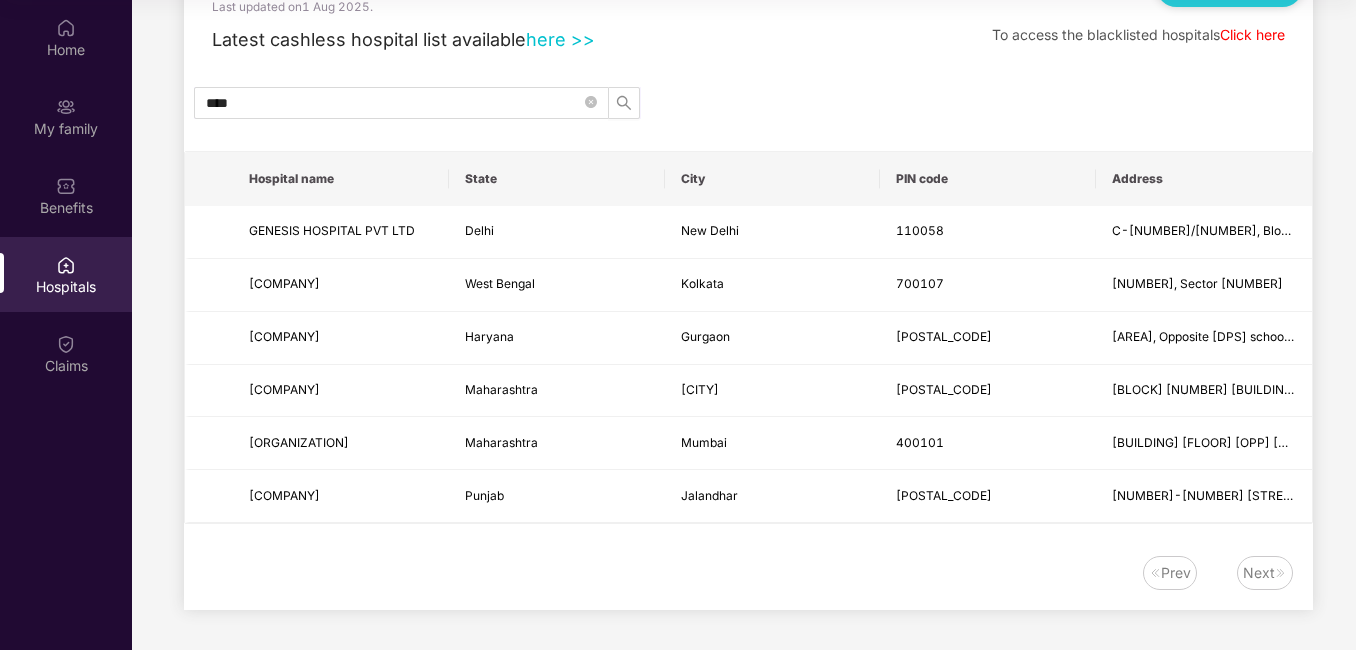 click on "Next" at bounding box center [1265, 573] 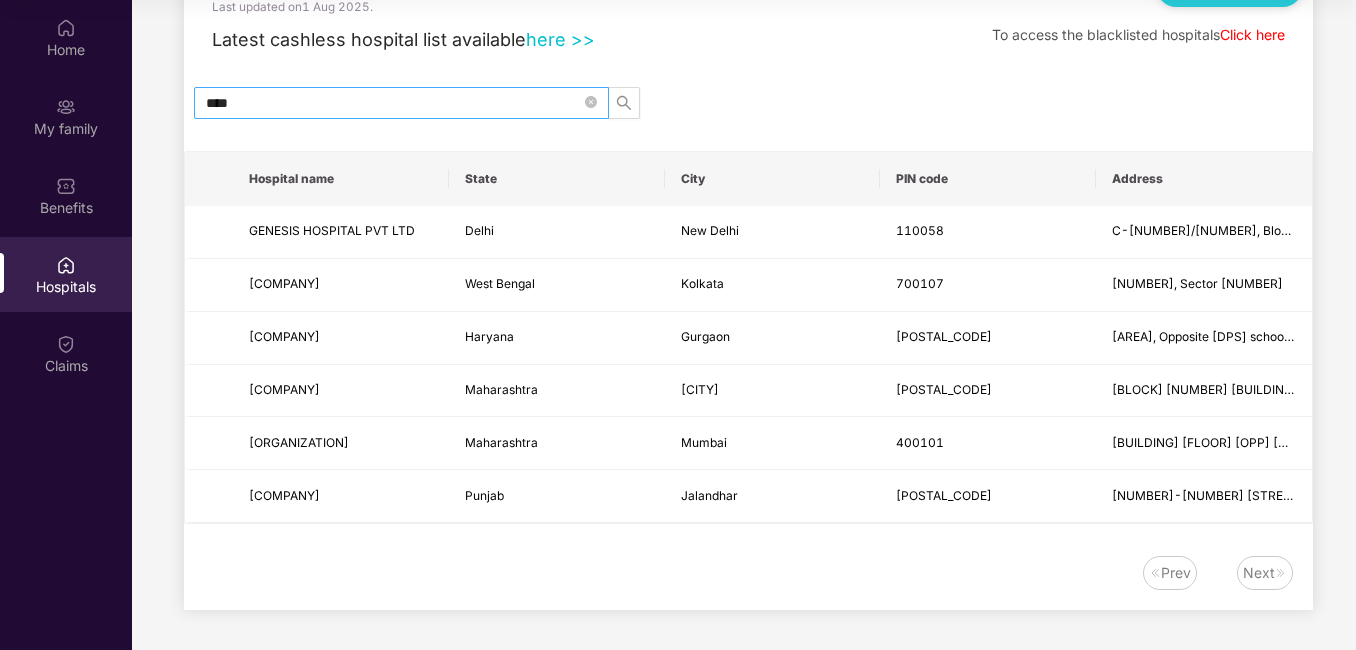 click on "****" at bounding box center [393, 103] 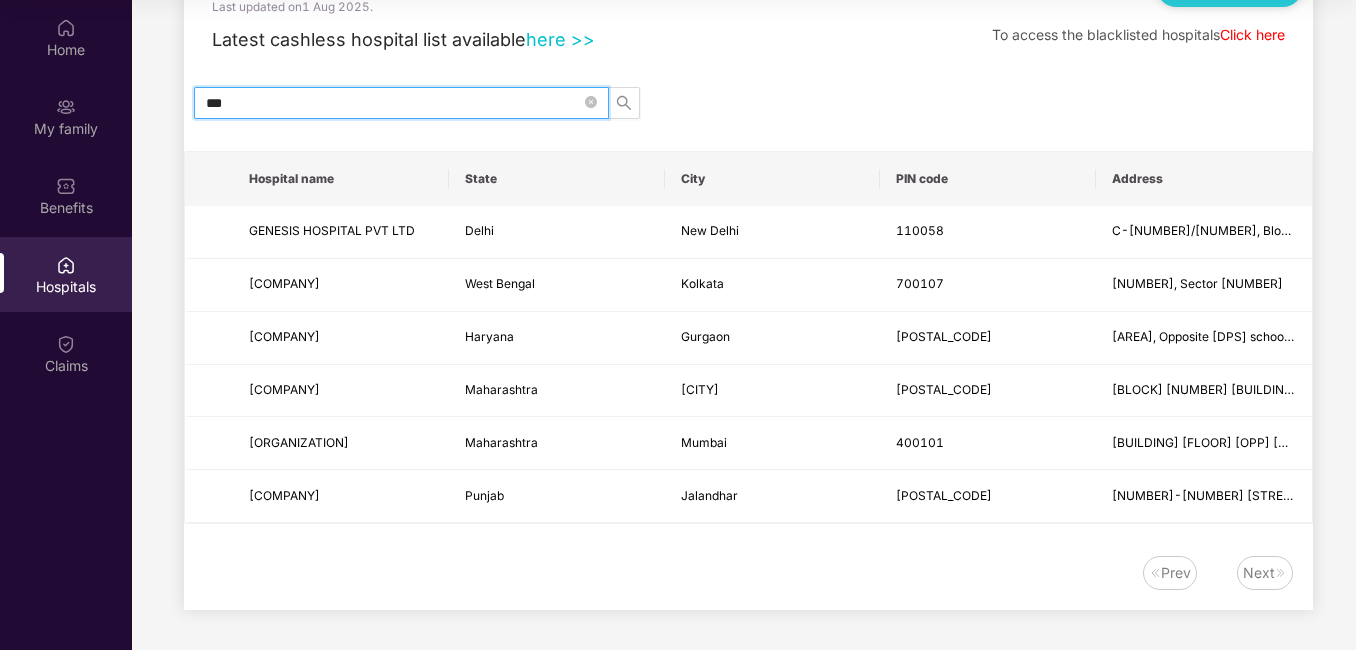 scroll, scrollTop: 0, scrollLeft: 0, axis: both 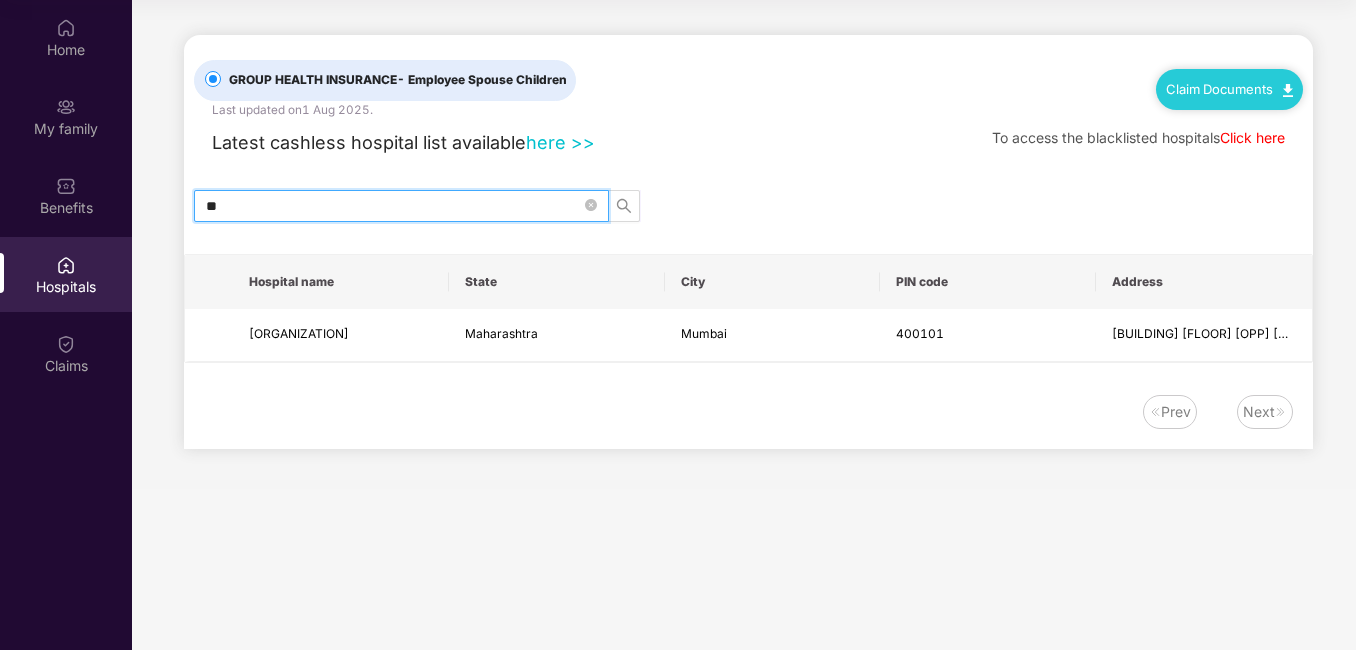type on "*" 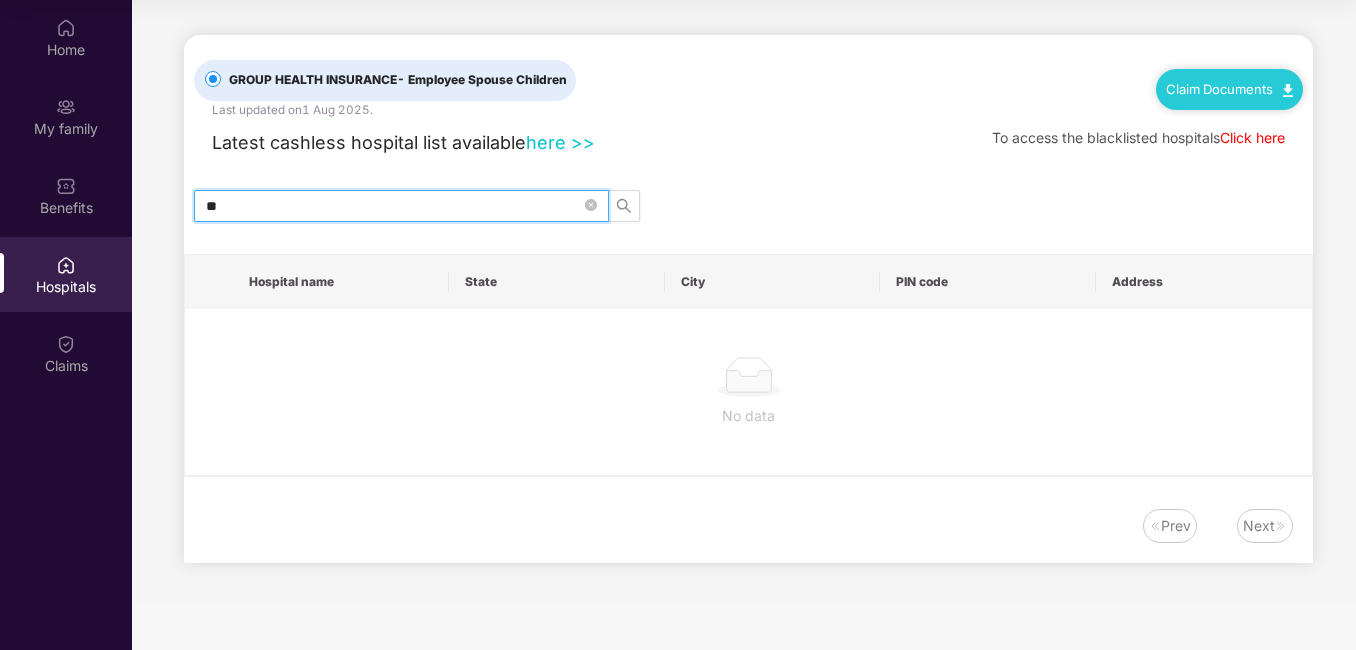 type on "*" 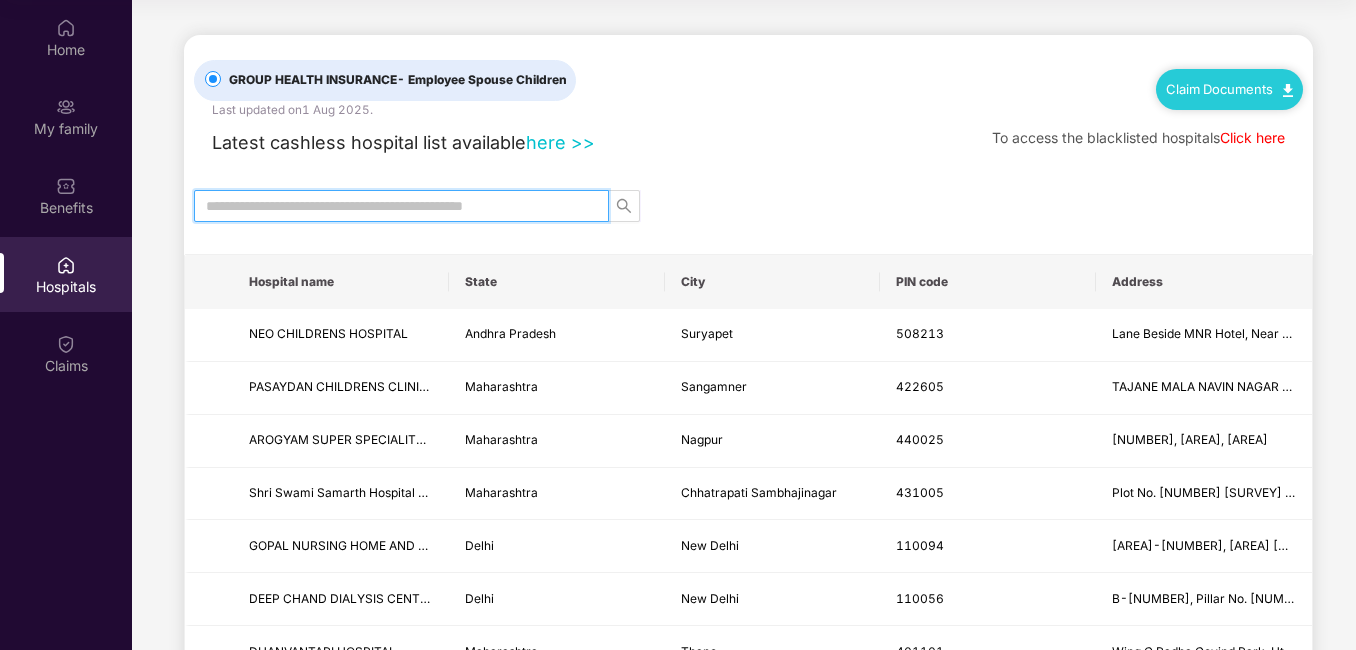 type 